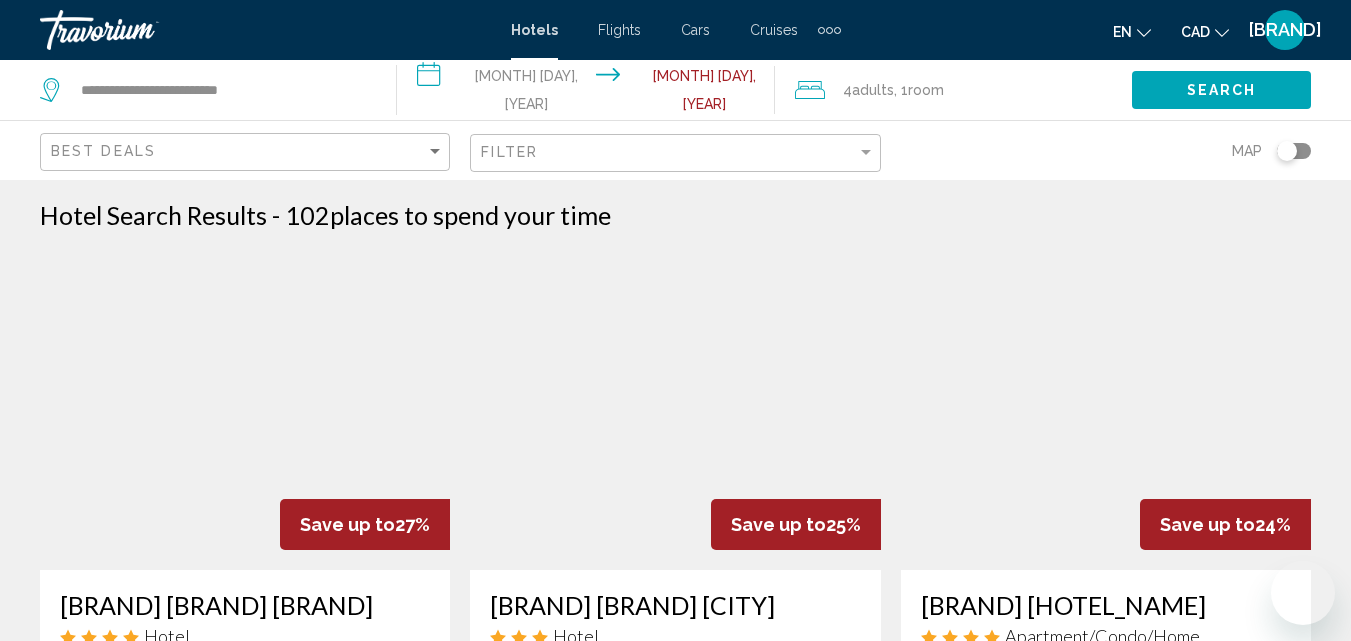 scroll, scrollTop: 0, scrollLeft: 0, axis: both 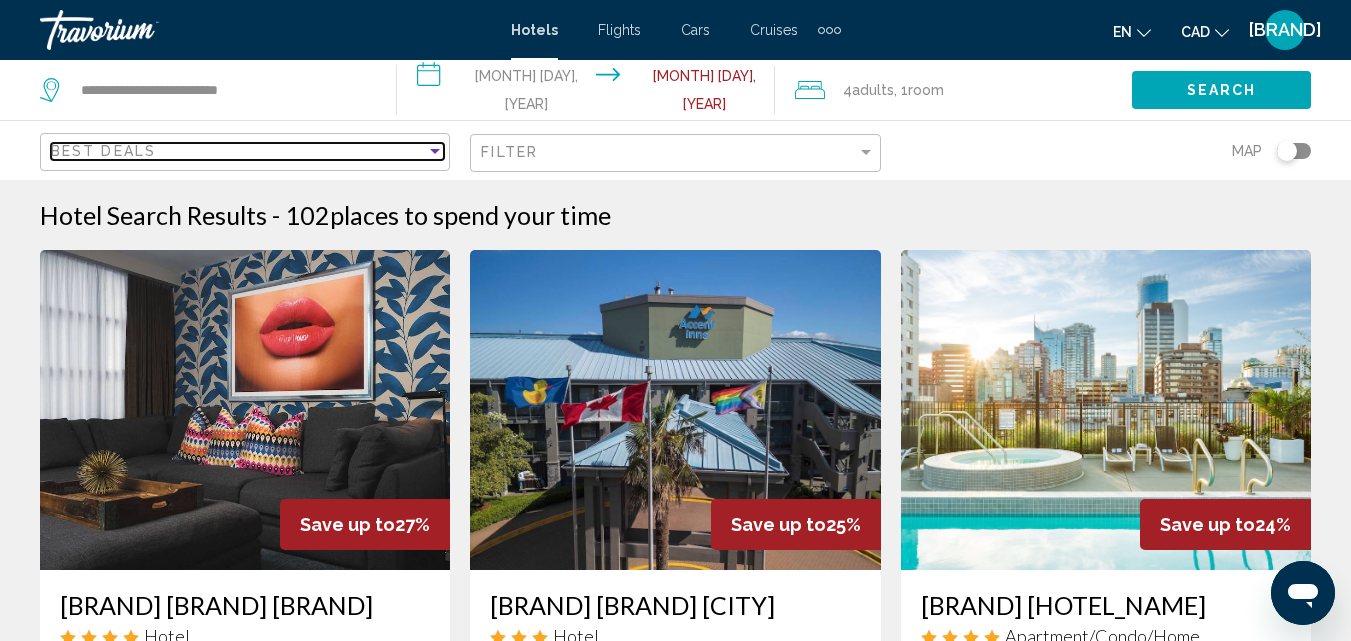 click at bounding box center [435, 151] 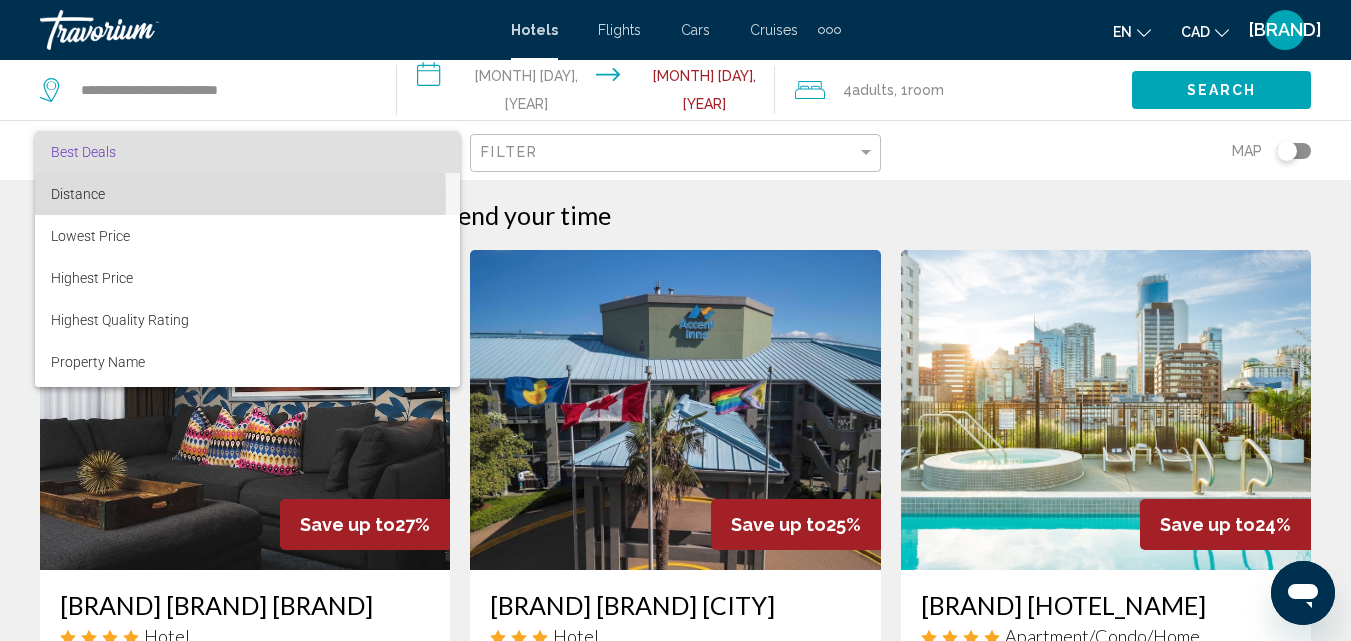 click on "Distance" at bounding box center (247, 194) 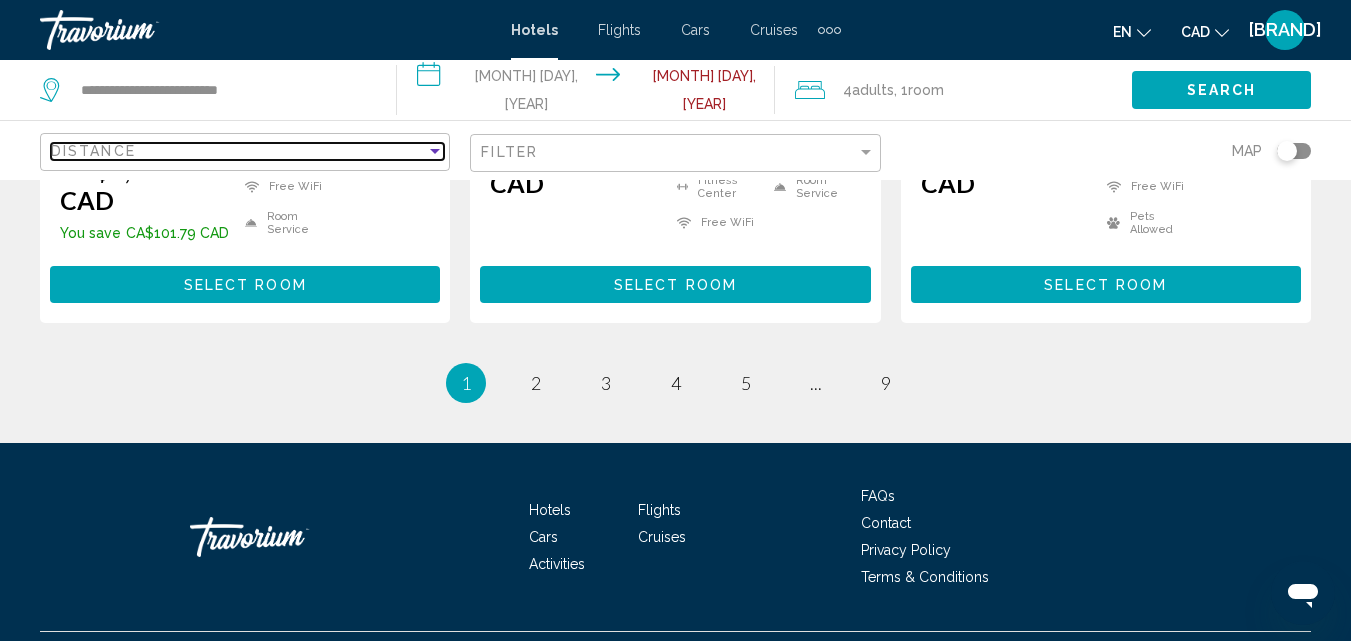 scroll, scrollTop: 2933, scrollLeft: 0, axis: vertical 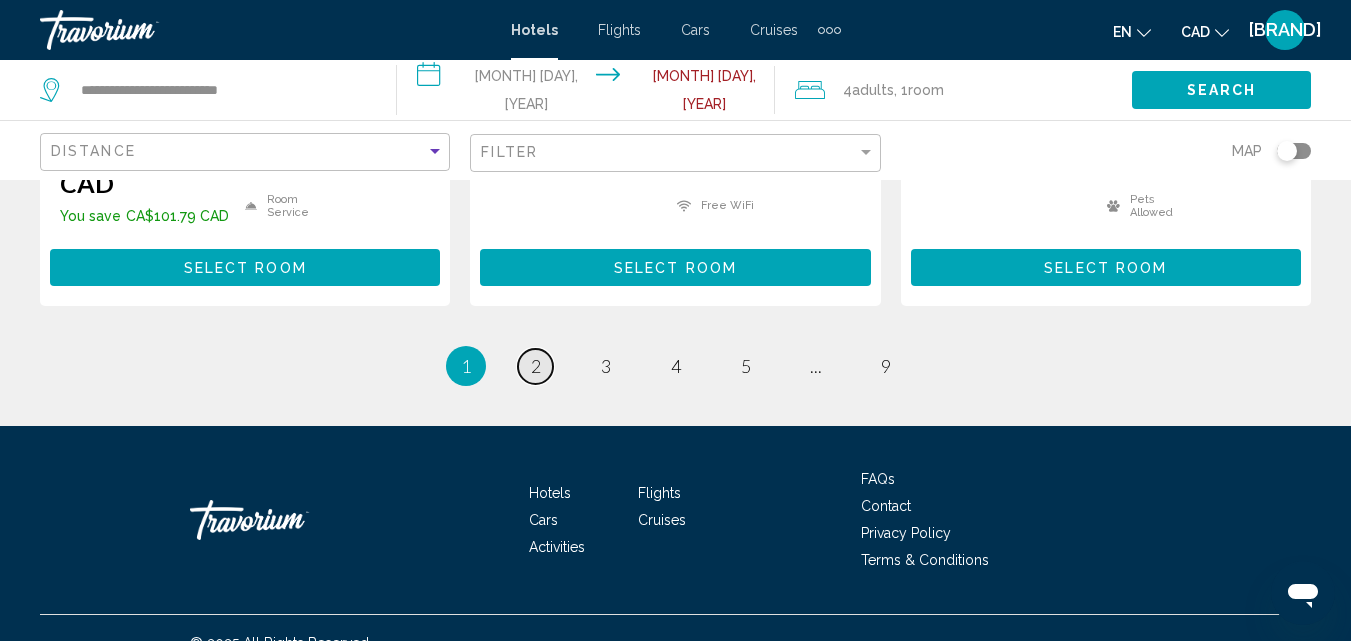 click on "2" at bounding box center [536, 366] 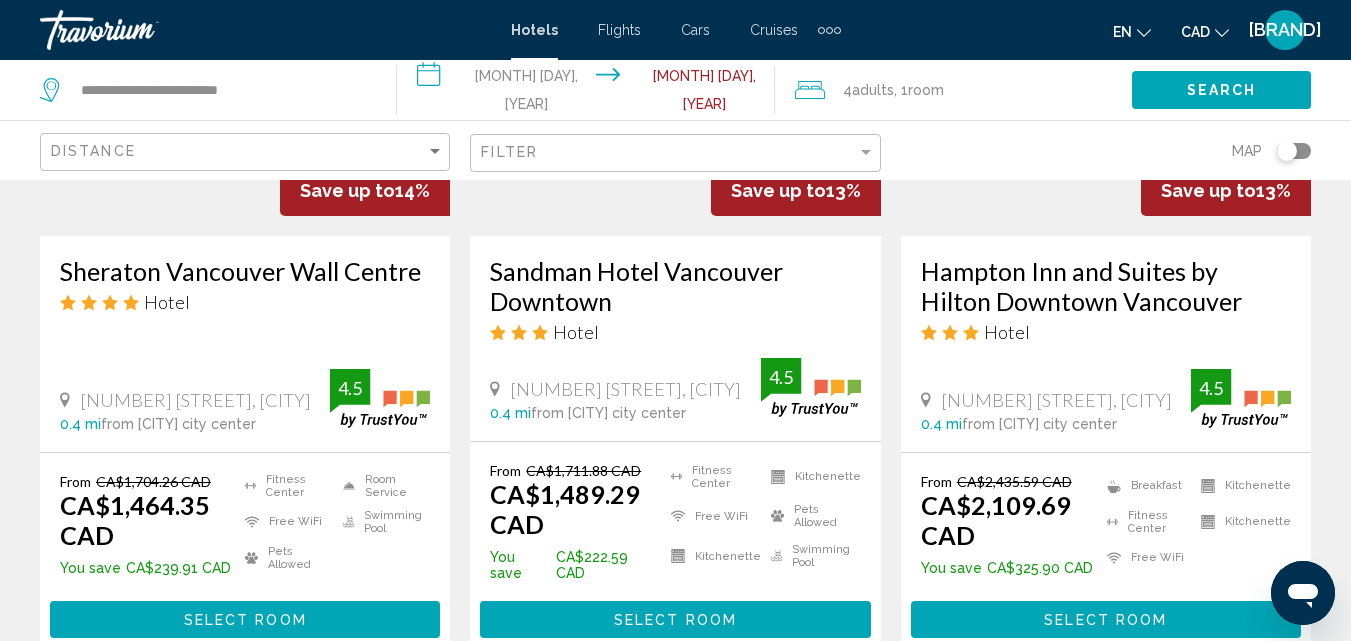 scroll, scrollTop: 1900, scrollLeft: 0, axis: vertical 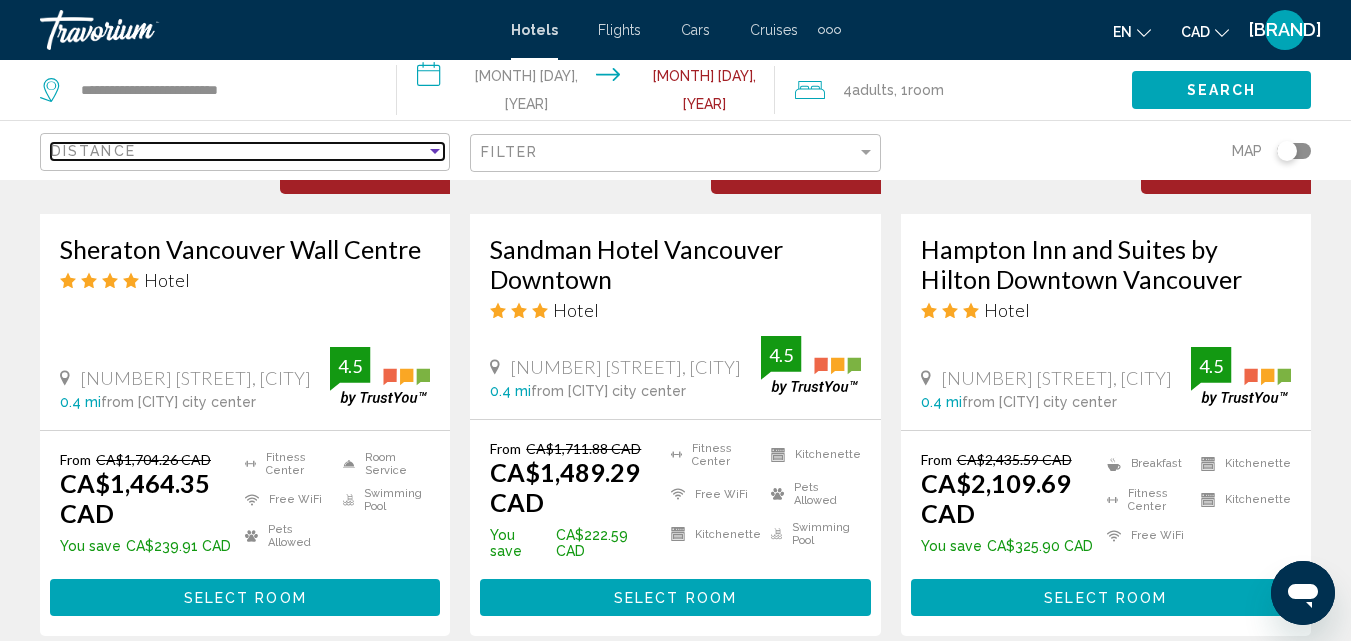 click at bounding box center (435, 151) 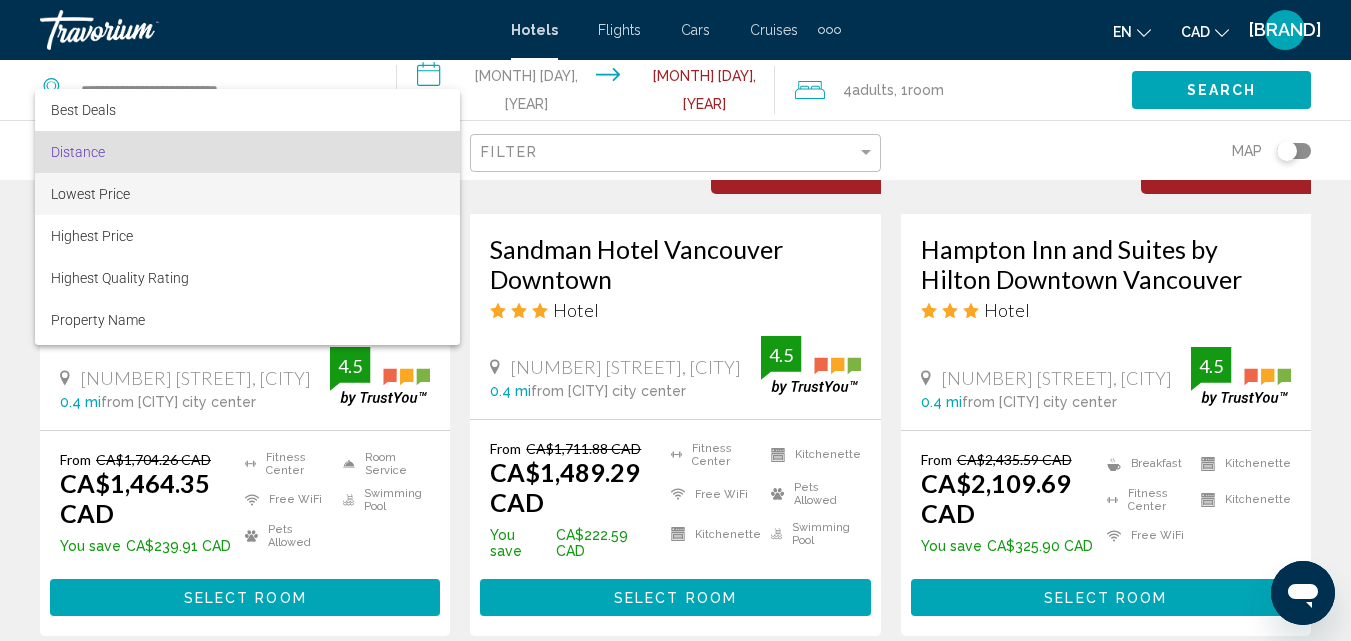 click on "Lowest Price" at bounding box center [247, 194] 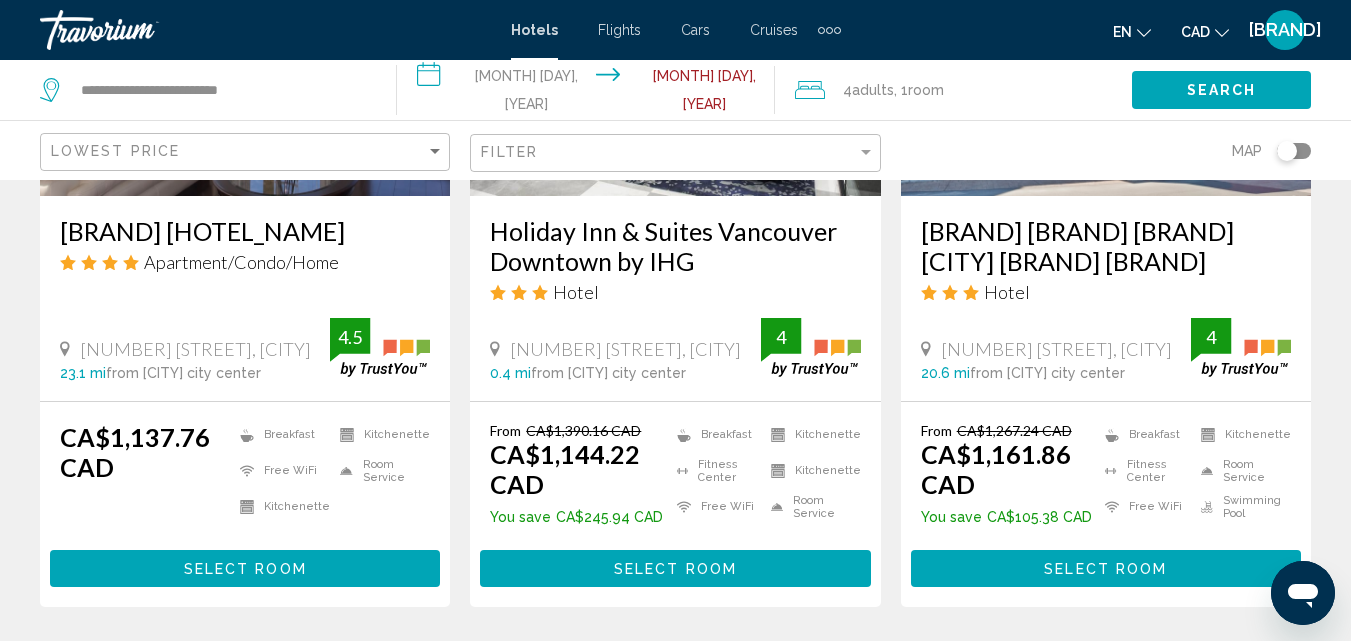 click at bounding box center (245, 36) 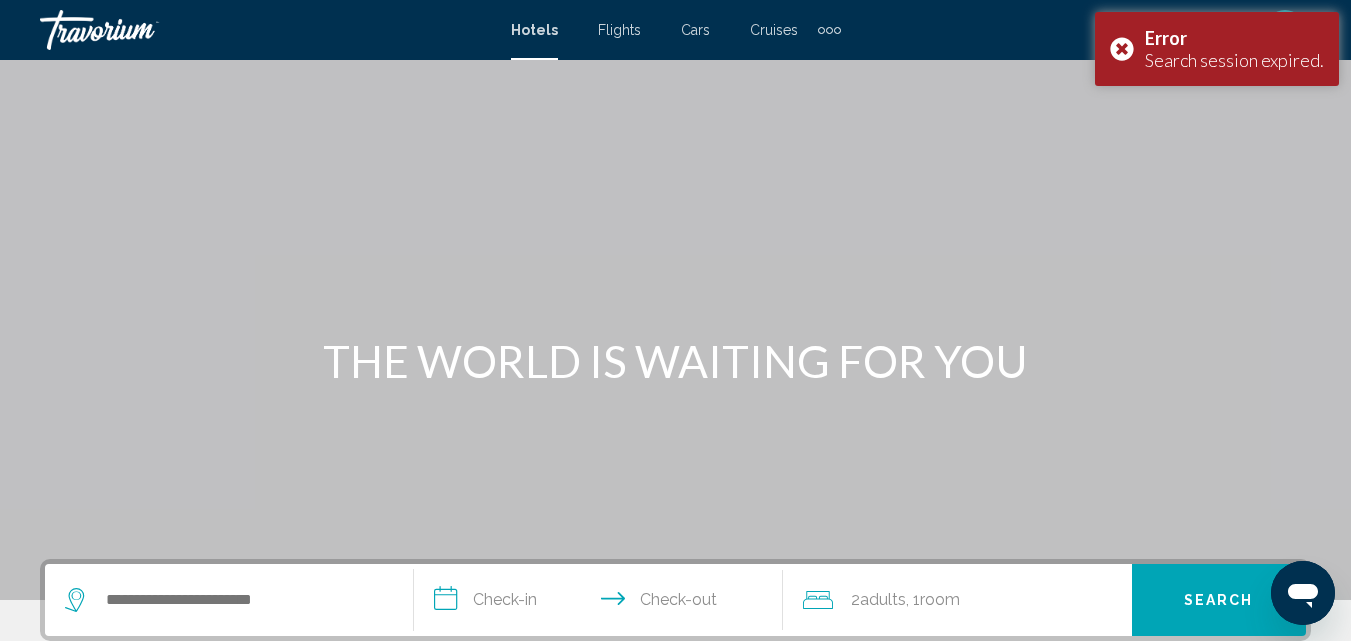 scroll, scrollTop: 300, scrollLeft: 0, axis: vertical 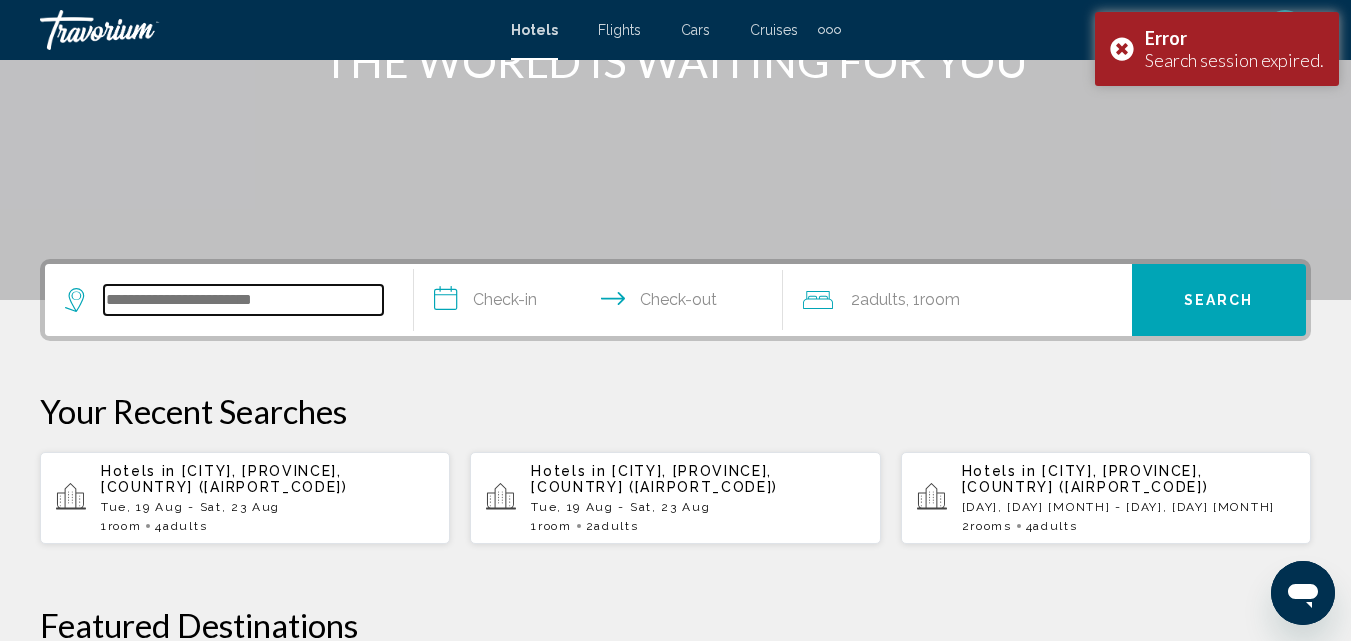 click at bounding box center [243, 300] 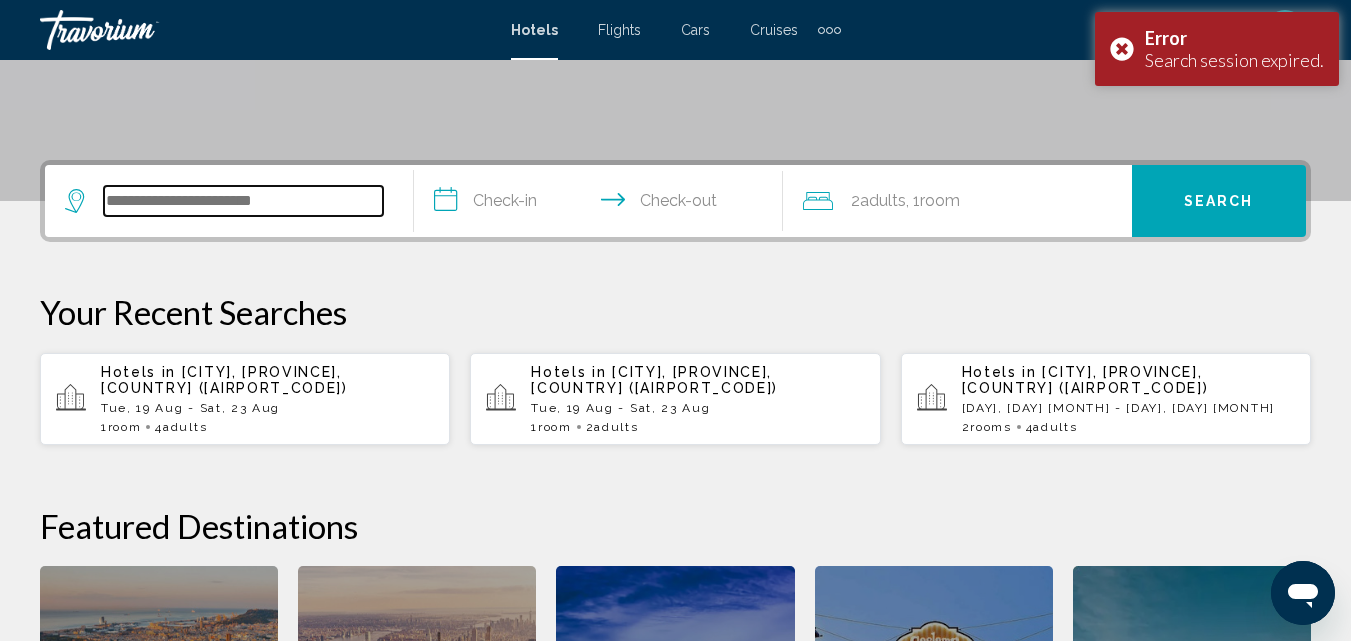 scroll, scrollTop: 494, scrollLeft: 0, axis: vertical 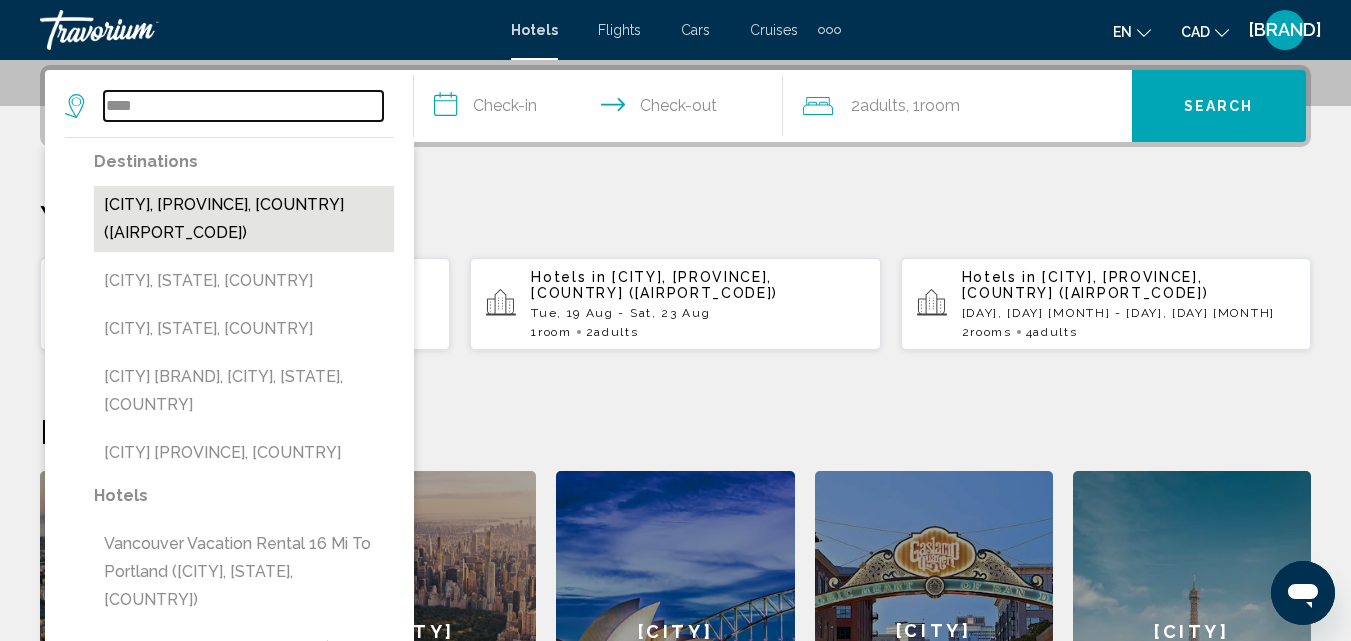 type on "****" 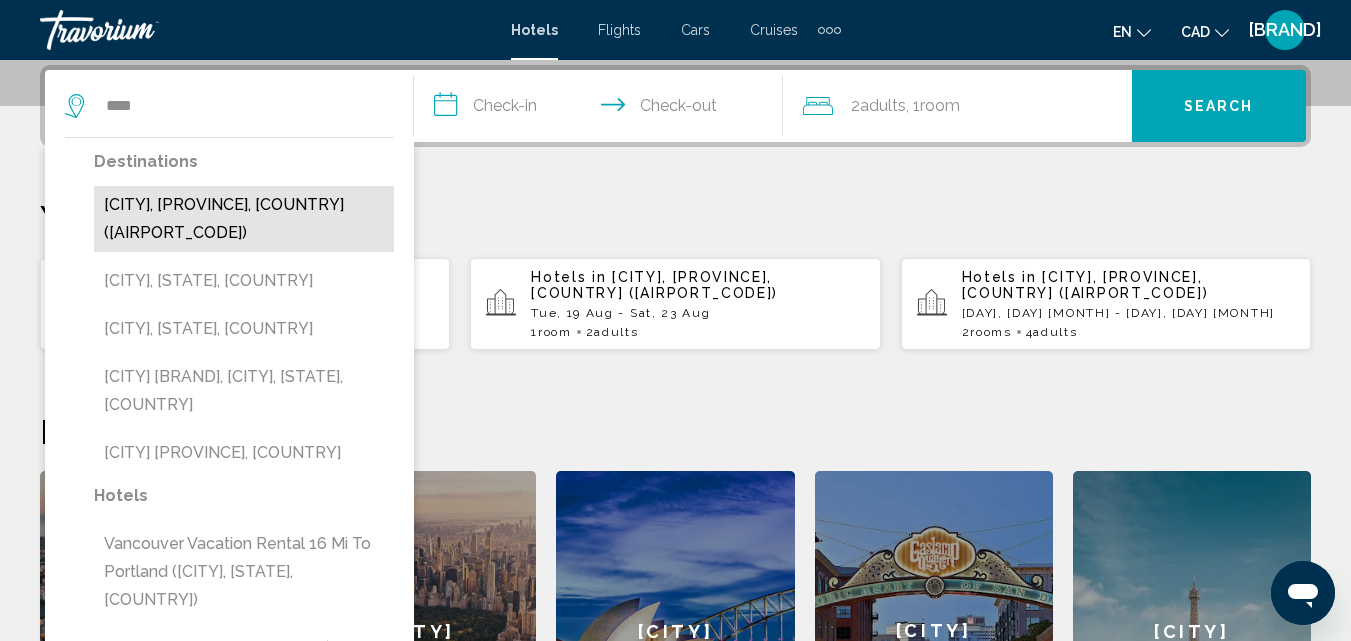 click on "[CITY], [PROVINCE], [COUNTRY] ([AIRPORT_CODE])" at bounding box center [244, 219] 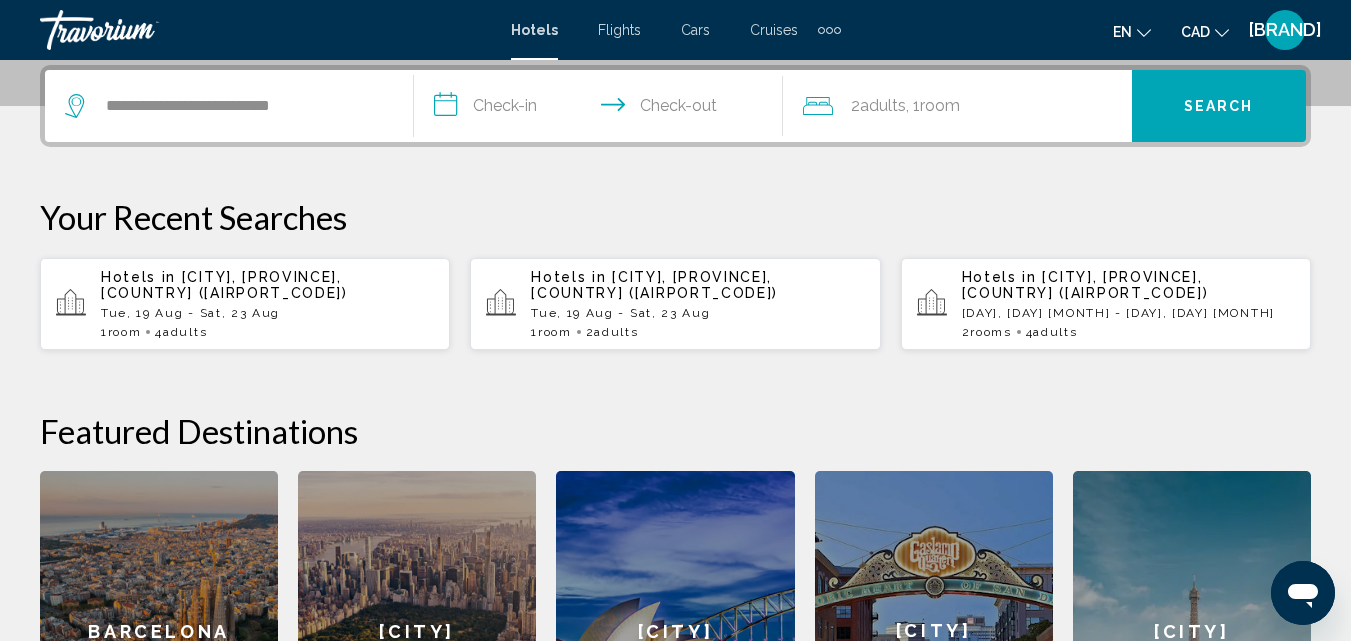 click on "**********" at bounding box center [602, 109] 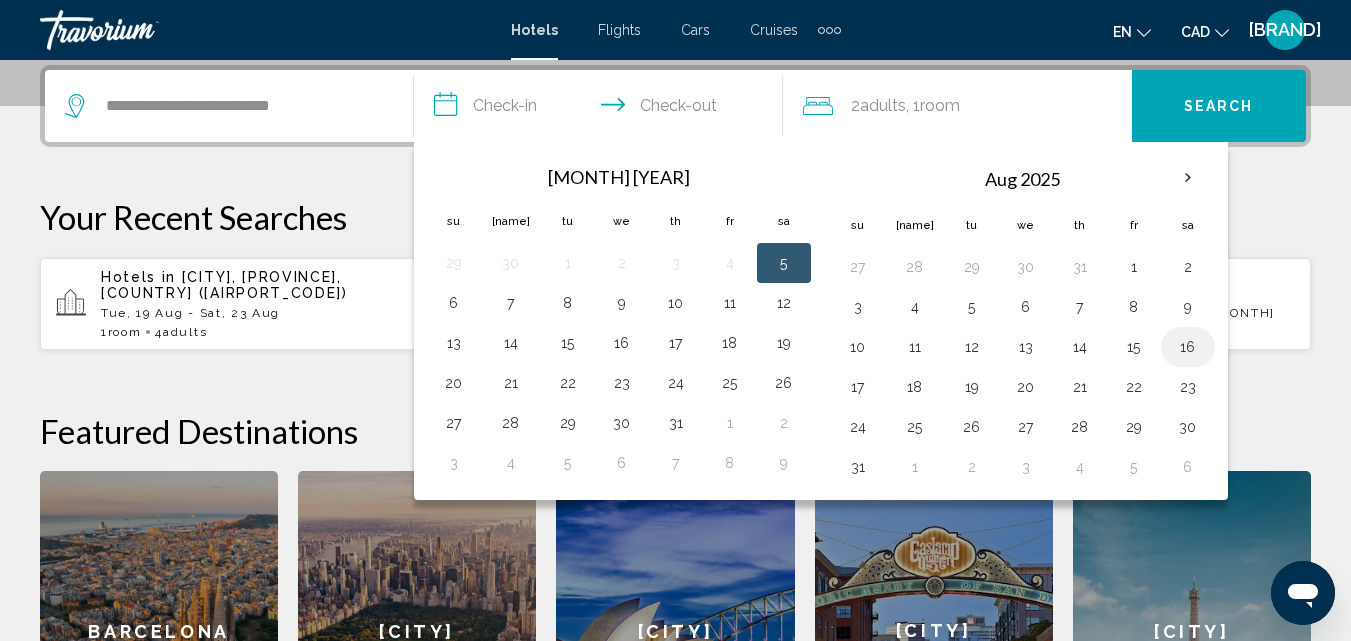 click on "16" at bounding box center [1188, 347] 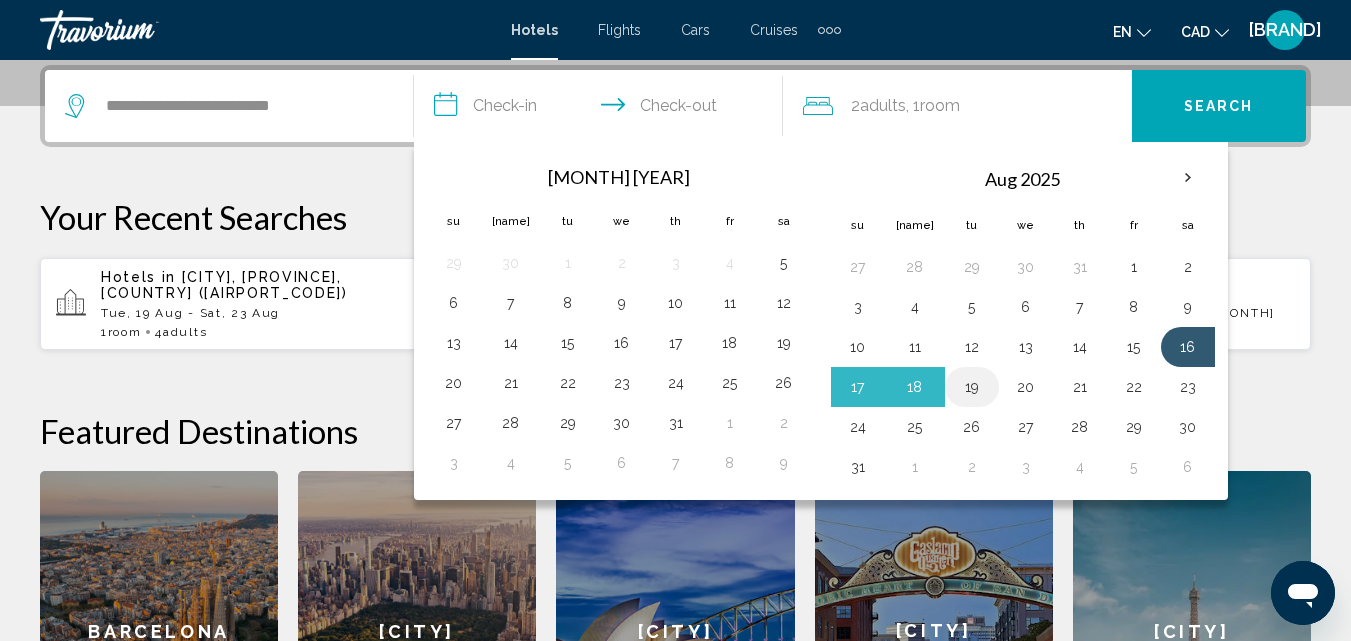click on "19" at bounding box center (972, 387) 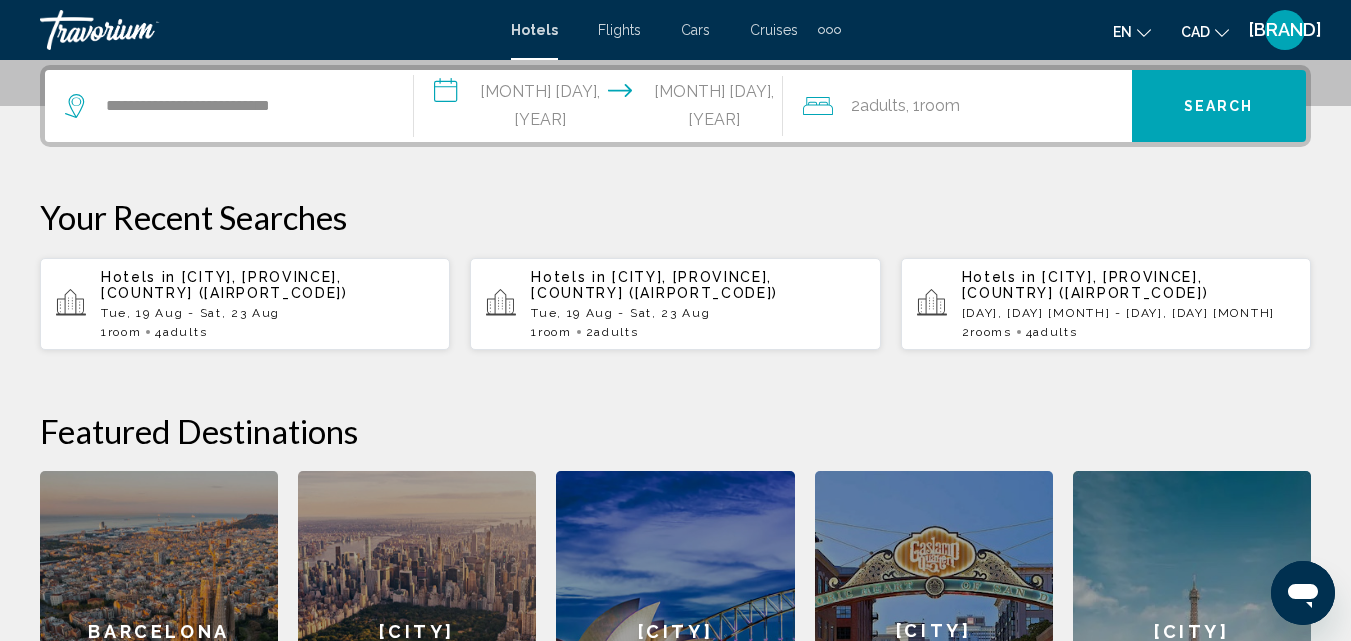 click on "Adults" at bounding box center [883, 105] 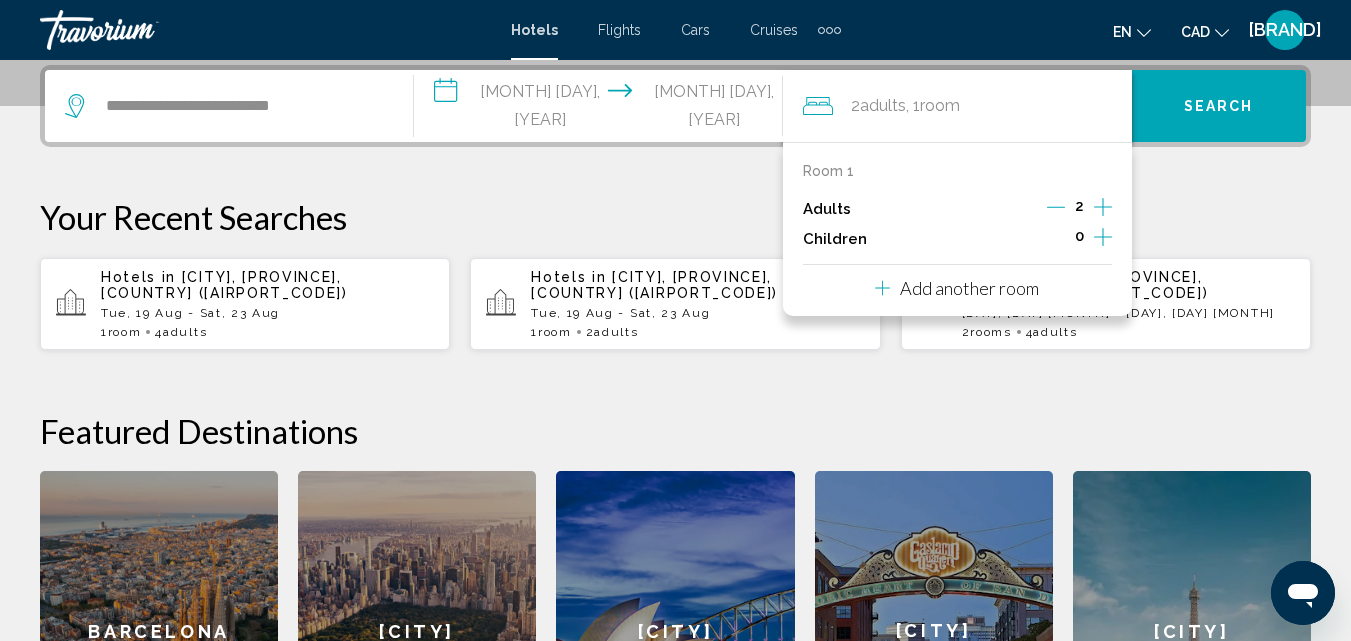 click at bounding box center (1103, 207) 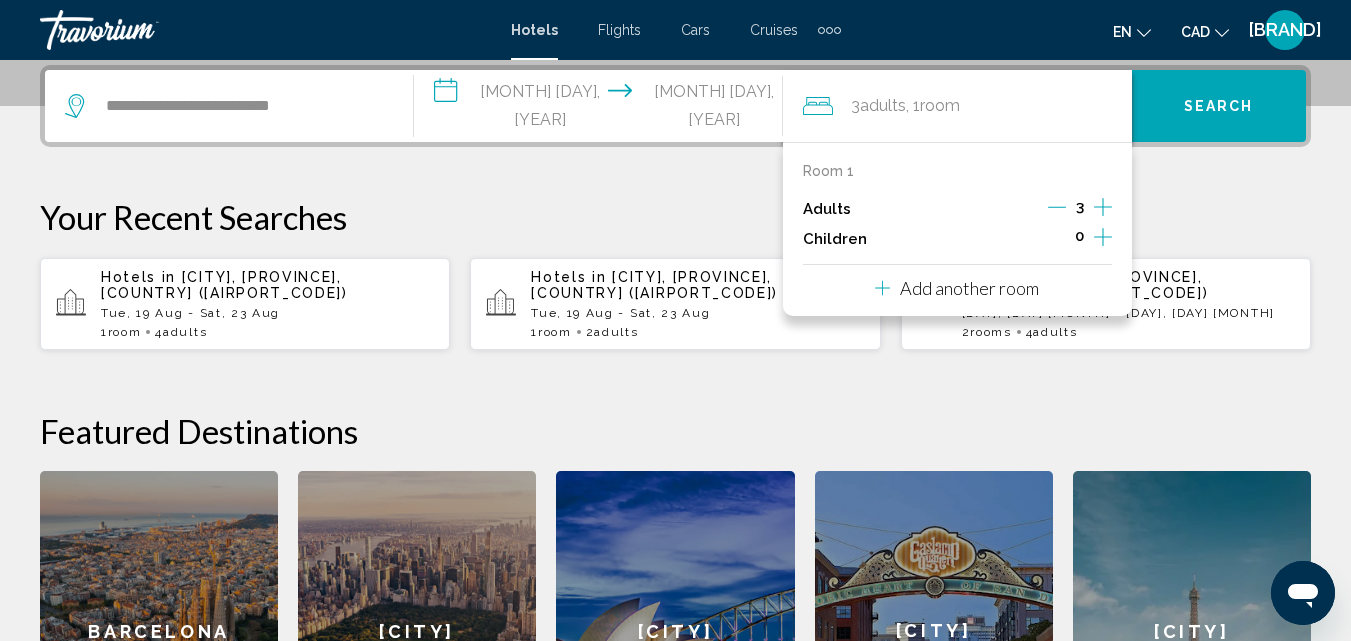 click at bounding box center (1103, 207) 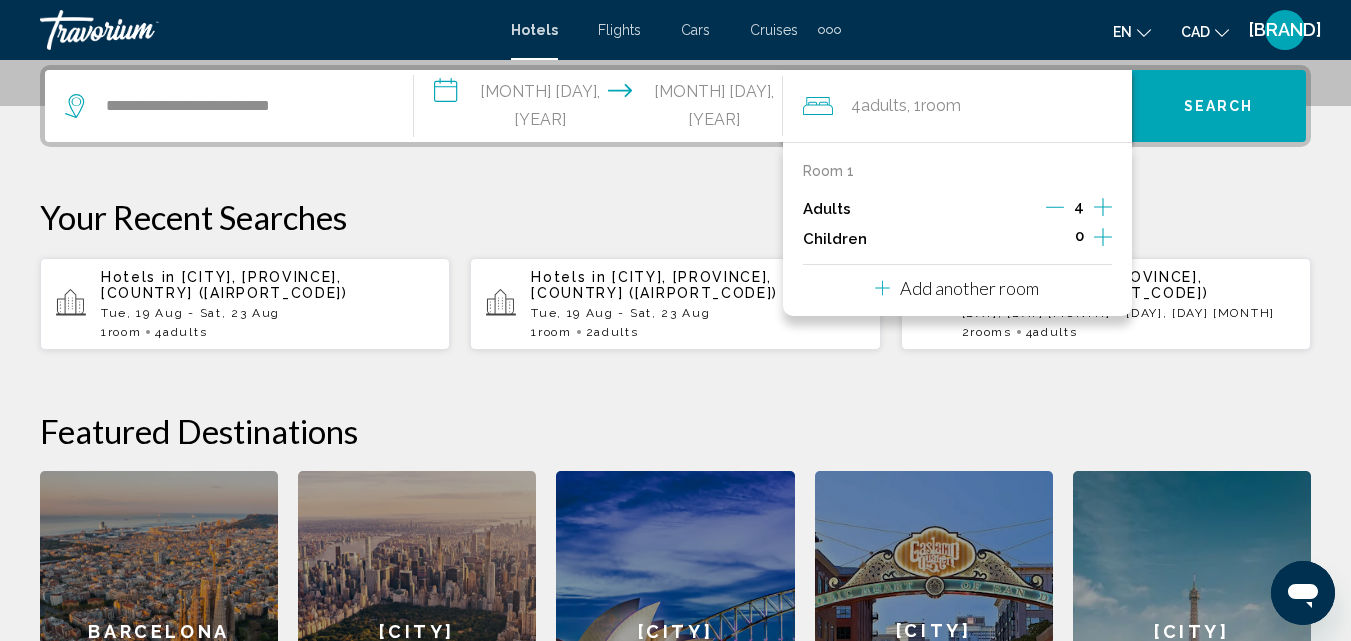 click on "Search" at bounding box center [1219, 107] 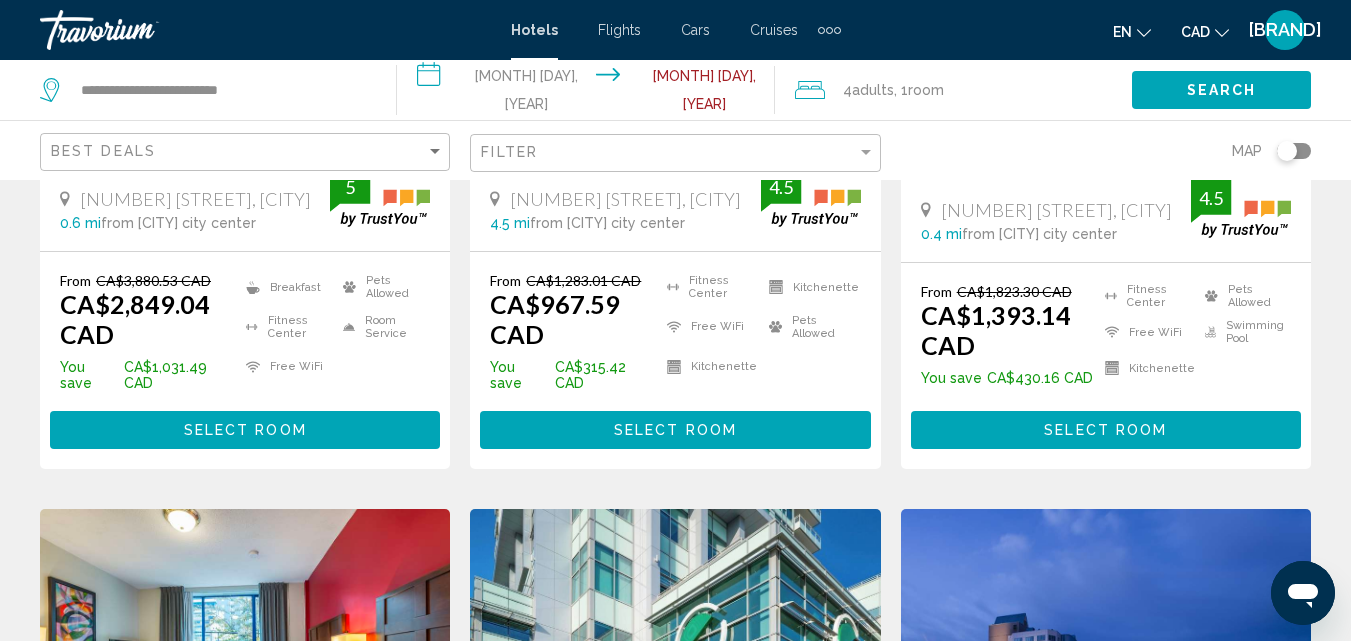 scroll, scrollTop: 0, scrollLeft: 0, axis: both 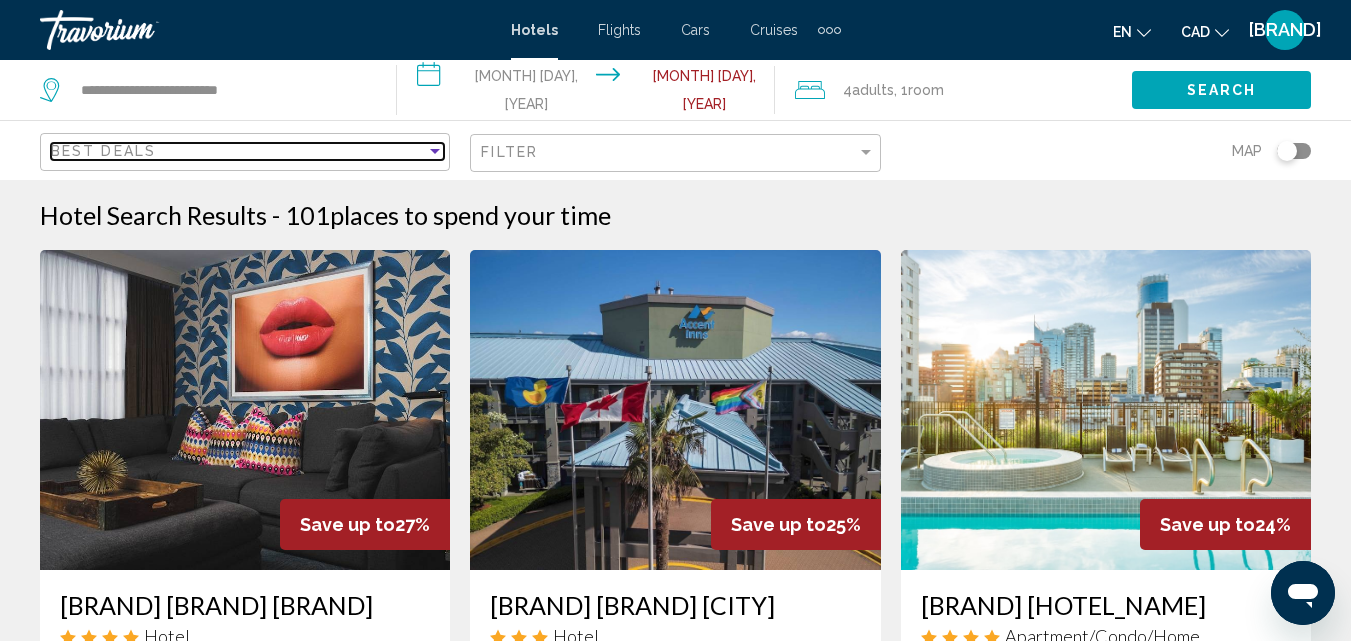 click at bounding box center (435, 151) 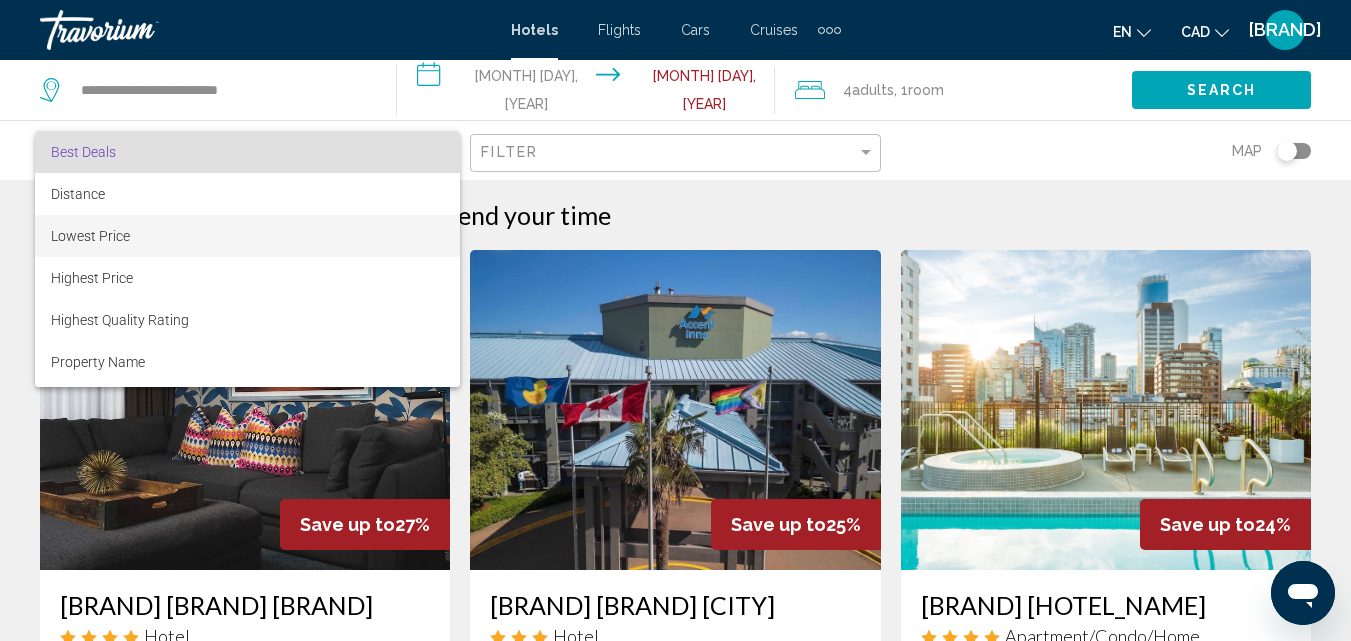 click on "Lowest Price" at bounding box center (247, 236) 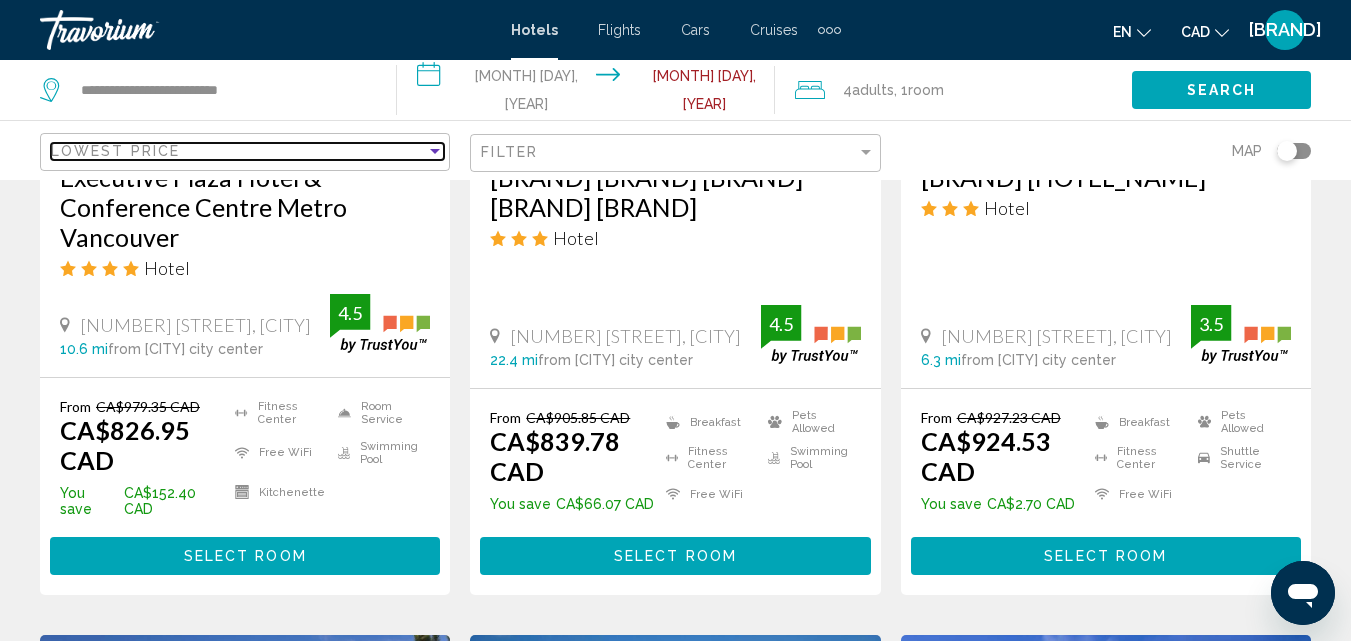 scroll, scrollTop: 1100, scrollLeft: 0, axis: vertical 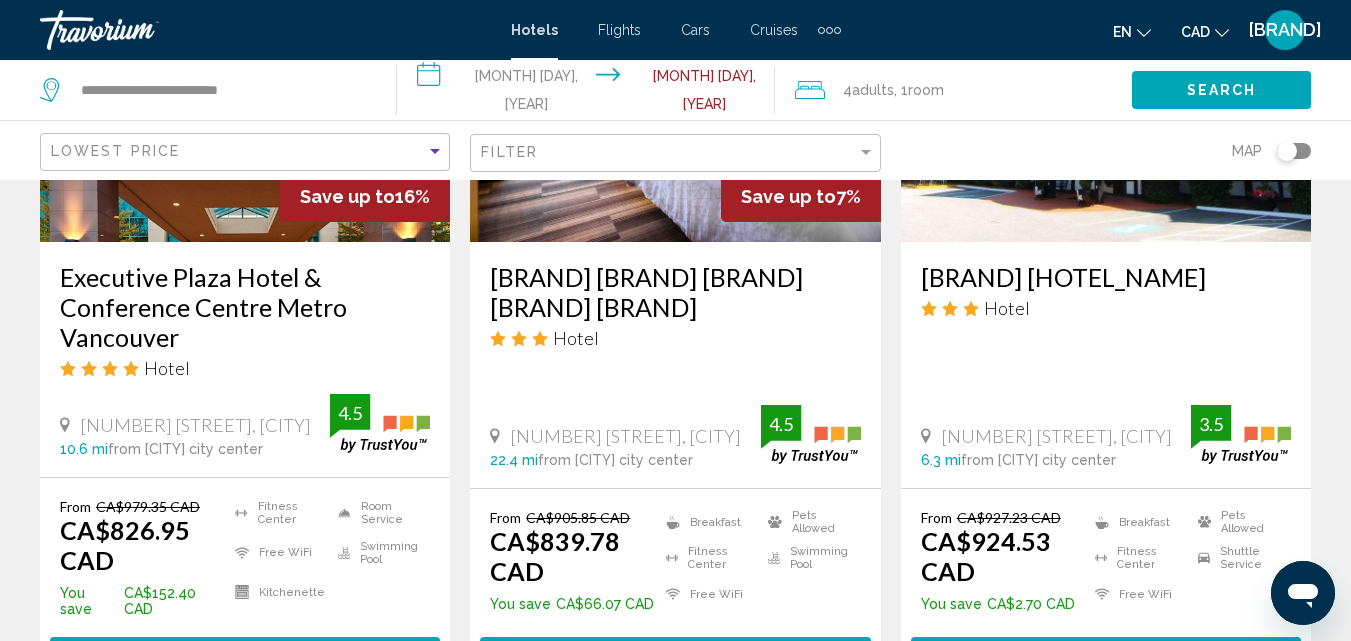 click on "[BRAND] [HOTEL_NAME]" at bounding box center (1106, 277) 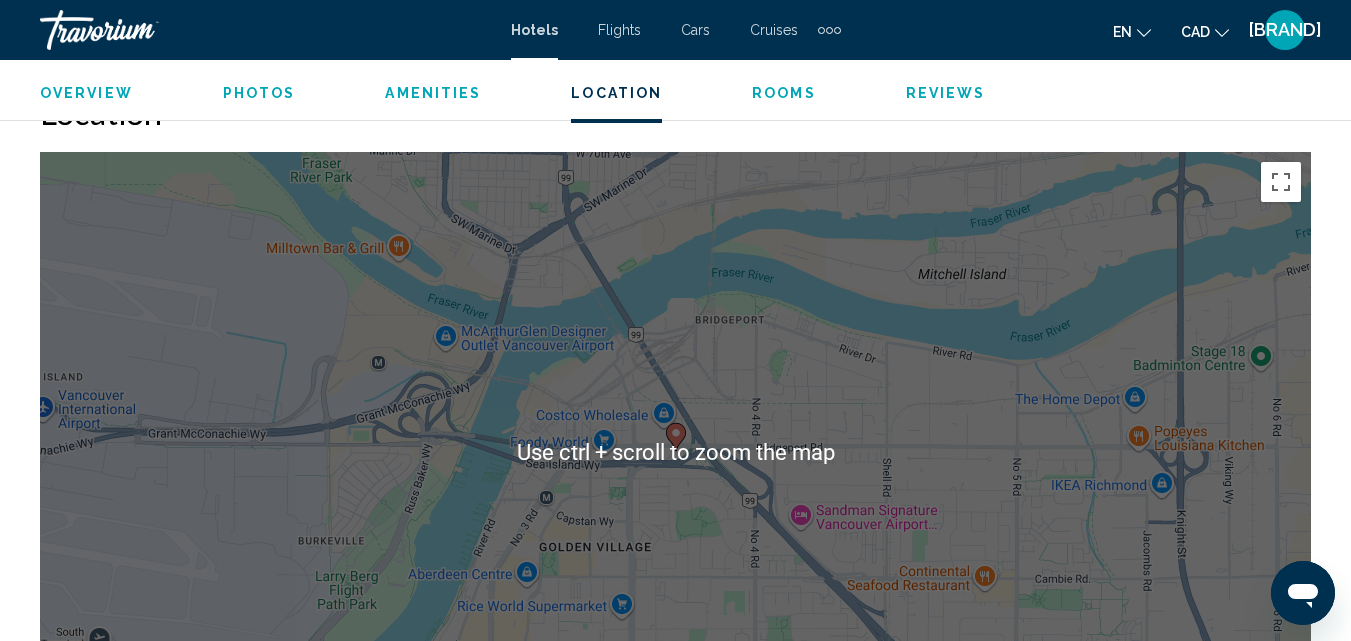 scroll, scrollTop: 2415, scrollLeft: 0, axis: vertical 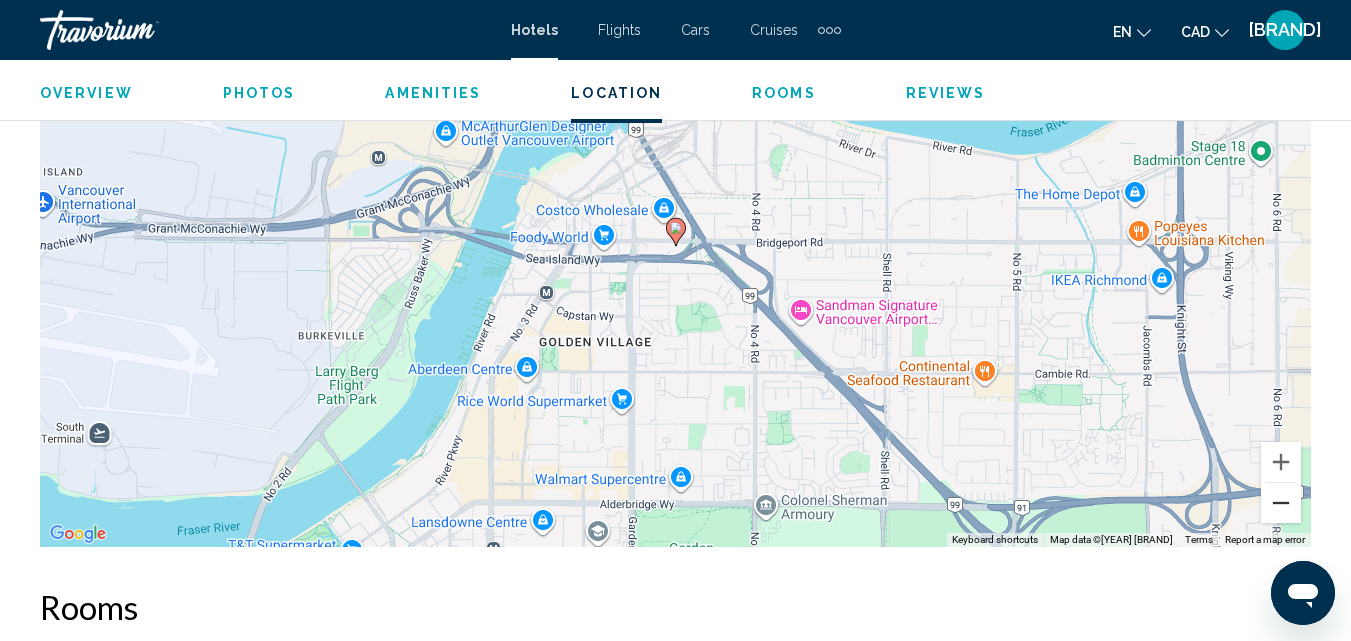 click at bounding box center [1281, 503] 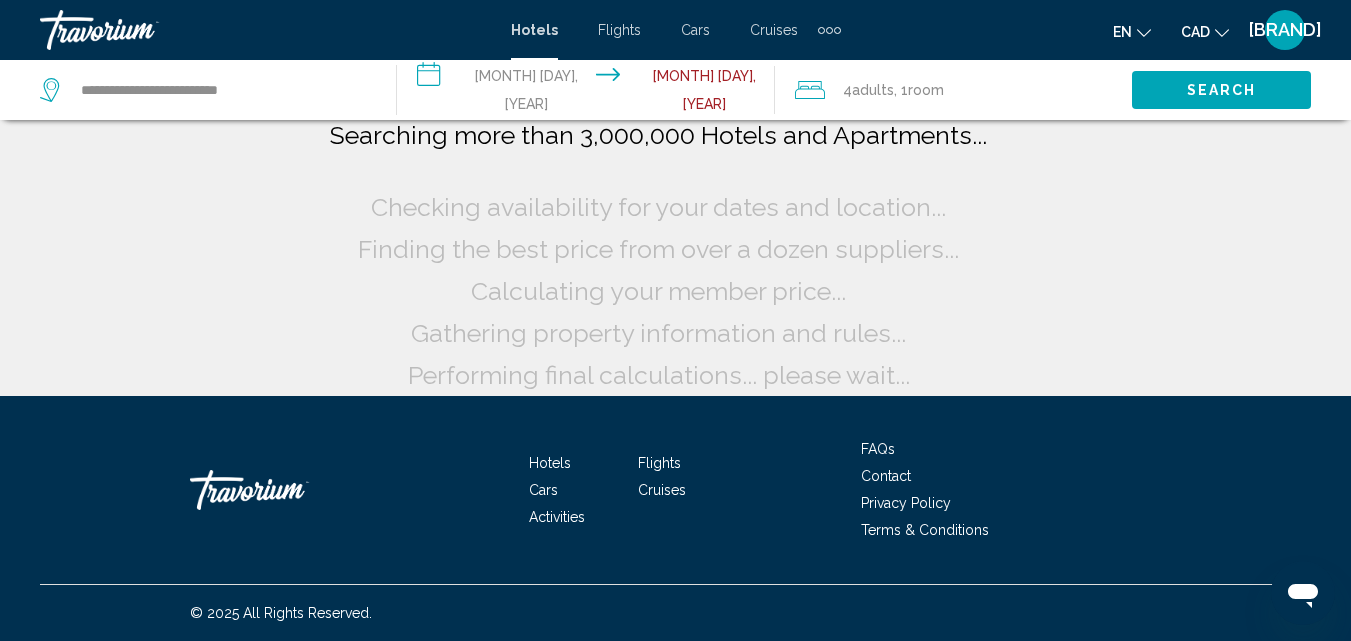 scroll, scrollTop: 0, scrollLeft: 0, axis: both 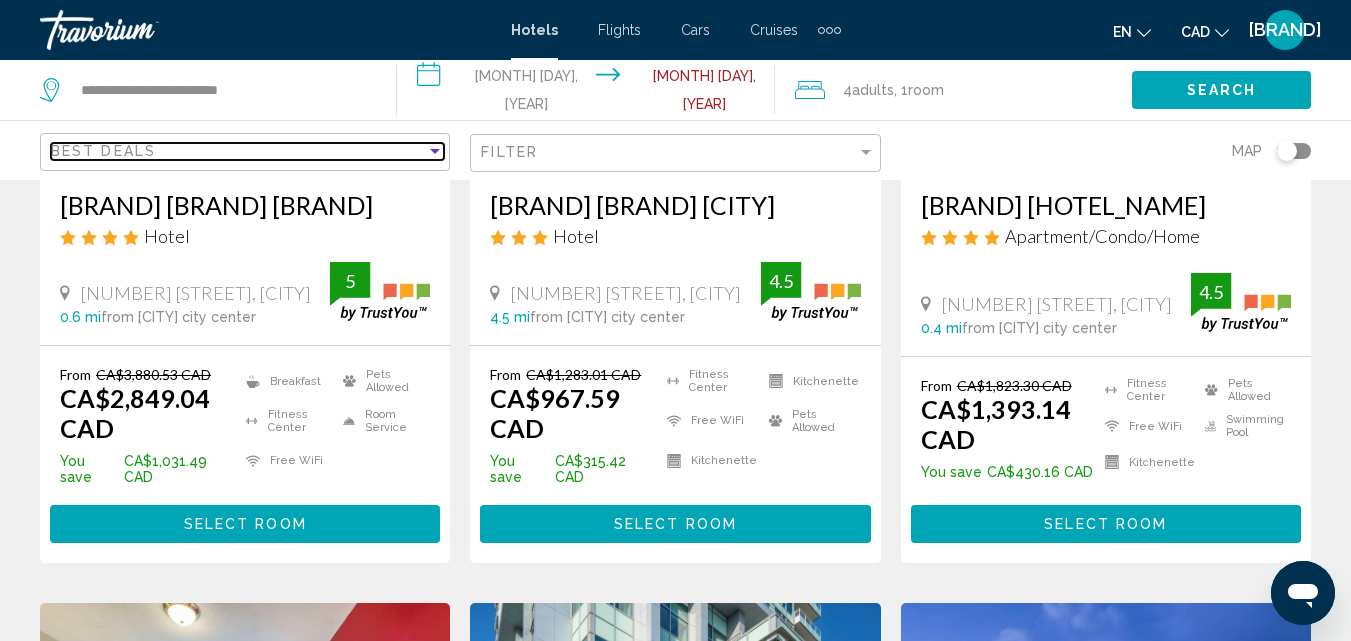click at bounding box center (435, 151) 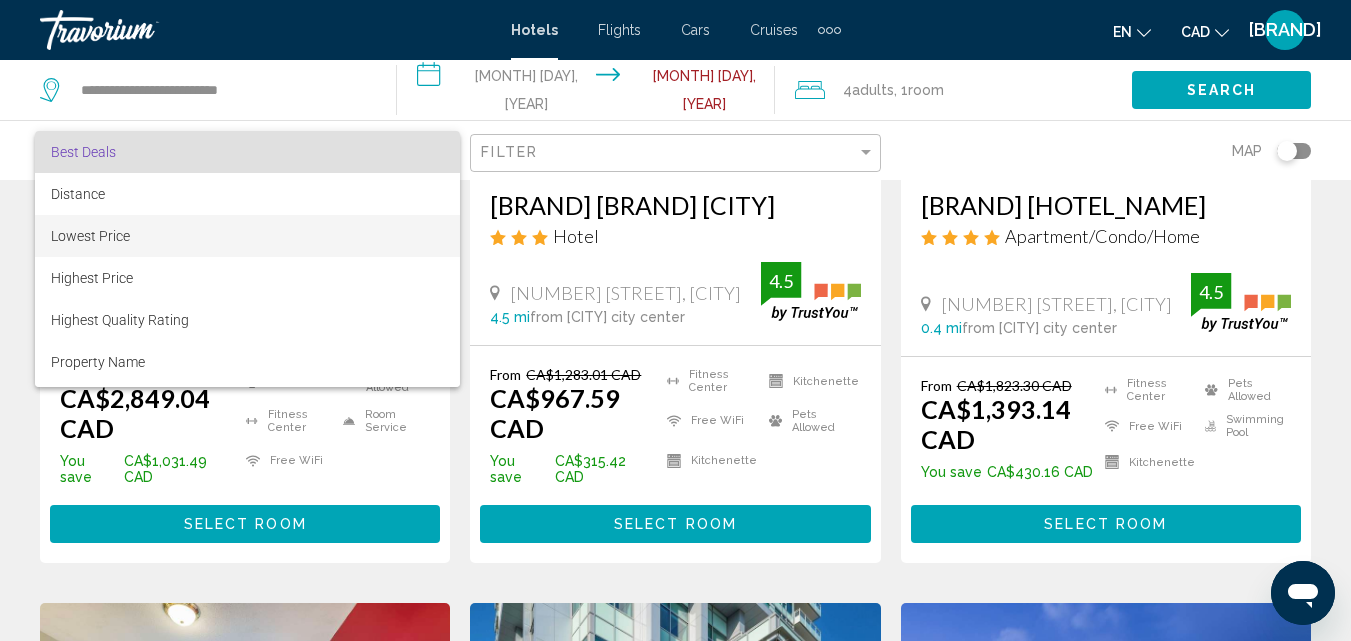 click on "Lowest Price" at bounding box center [90, 236] 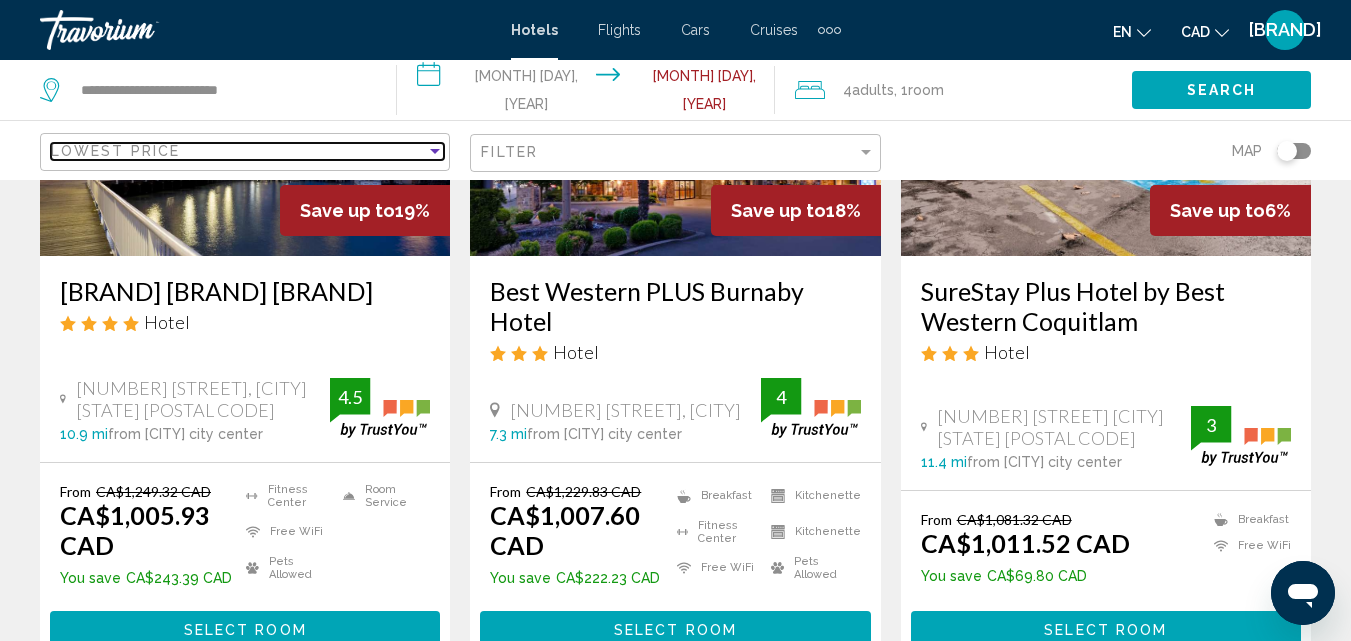 scroll, scrollTop: 2700, scrollLeft: 0, axis: vertical 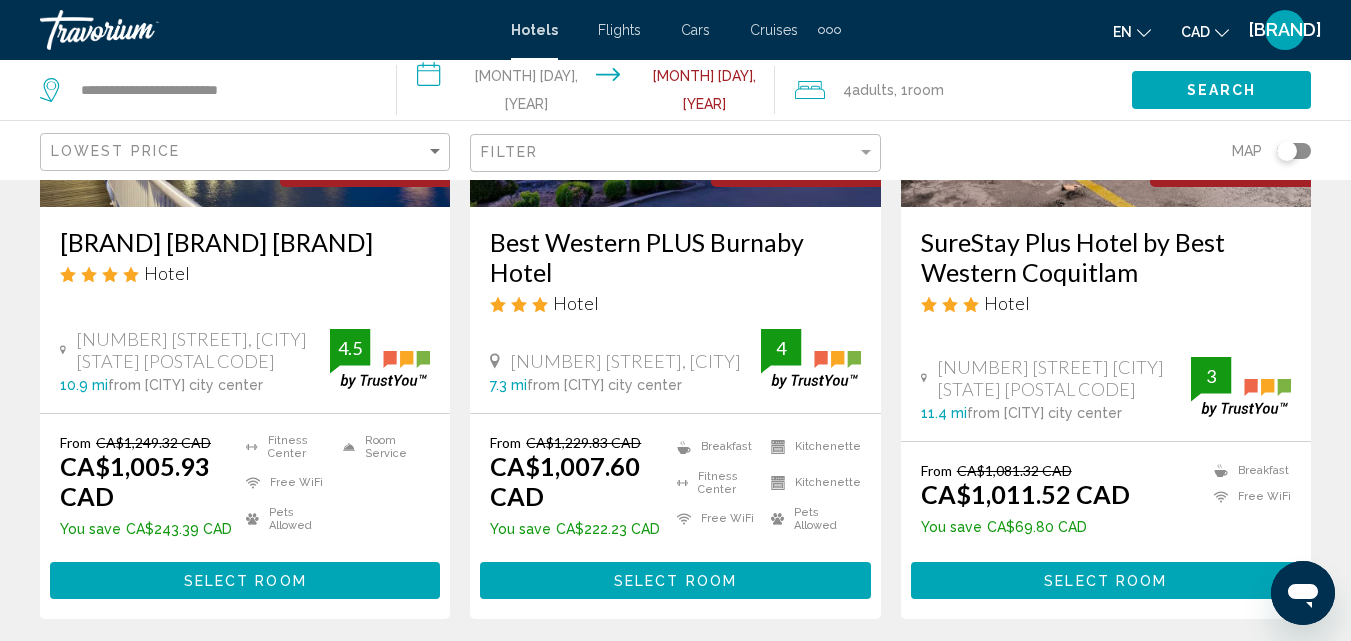 click on "Best Western PLUS Burnaby Hotel" at bounding box center [675, 257] 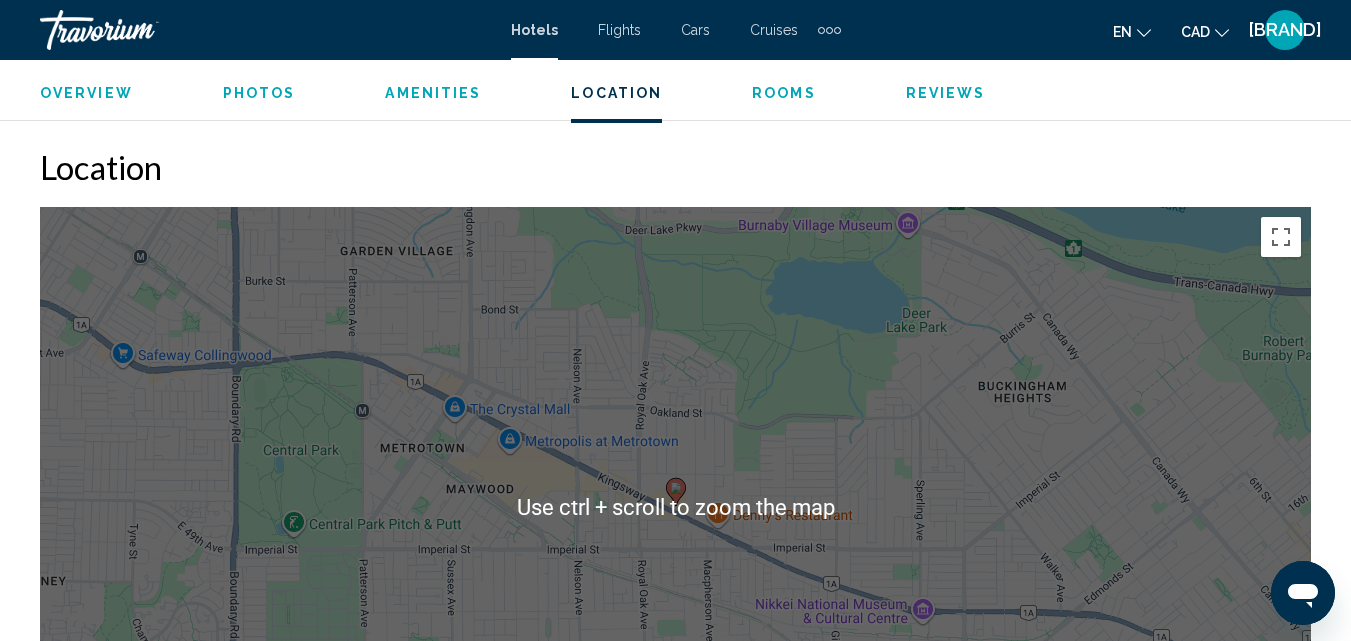 scroll, scrollTop: 2314, scrollLeft: 0, axis: vertical 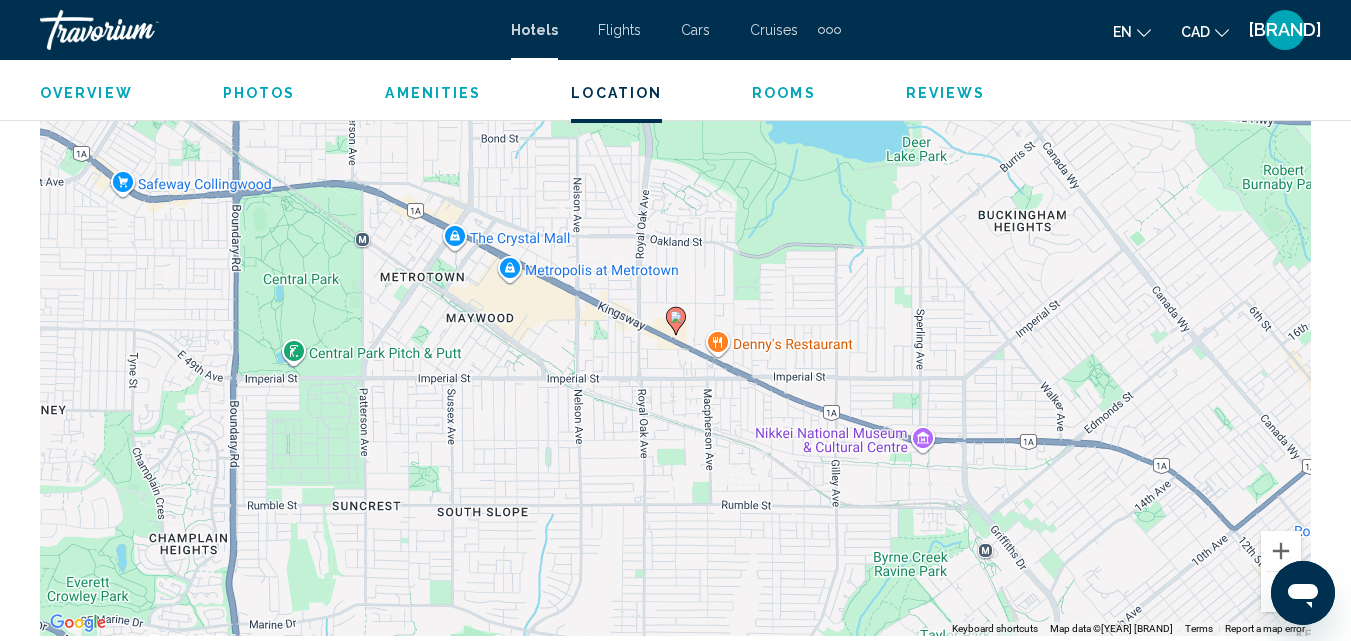 click at bounding box center [1281, 592] 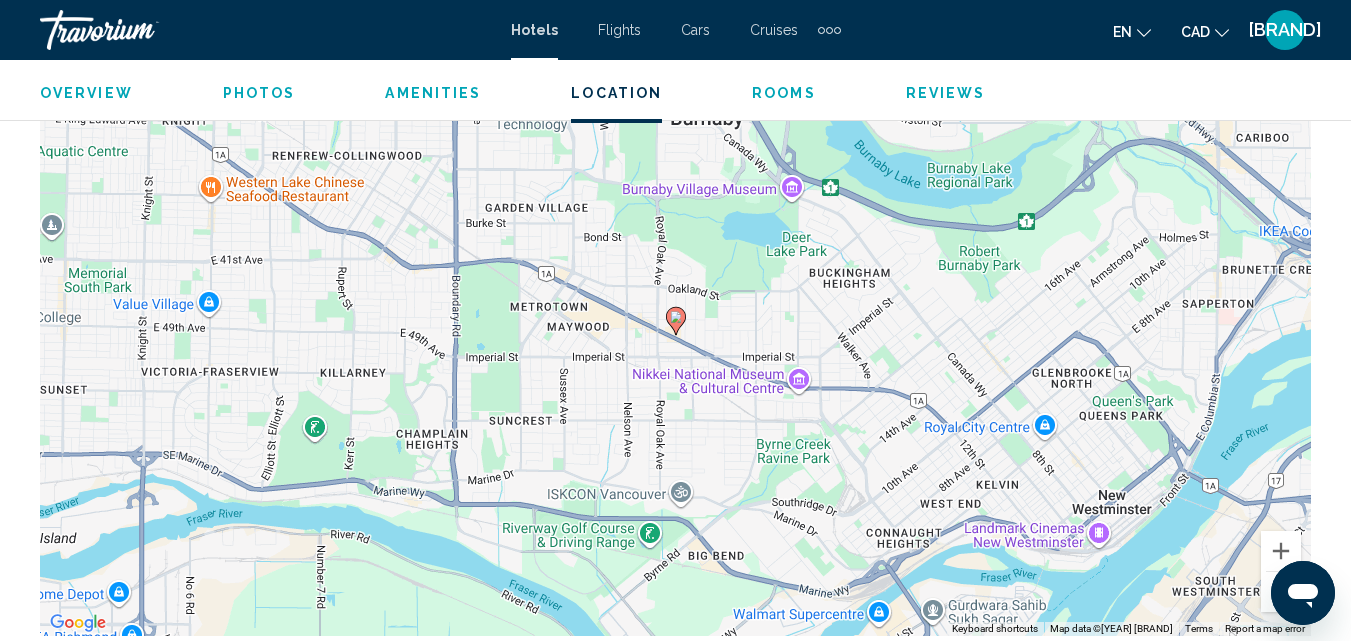 click at bounding box center (1281, 592) 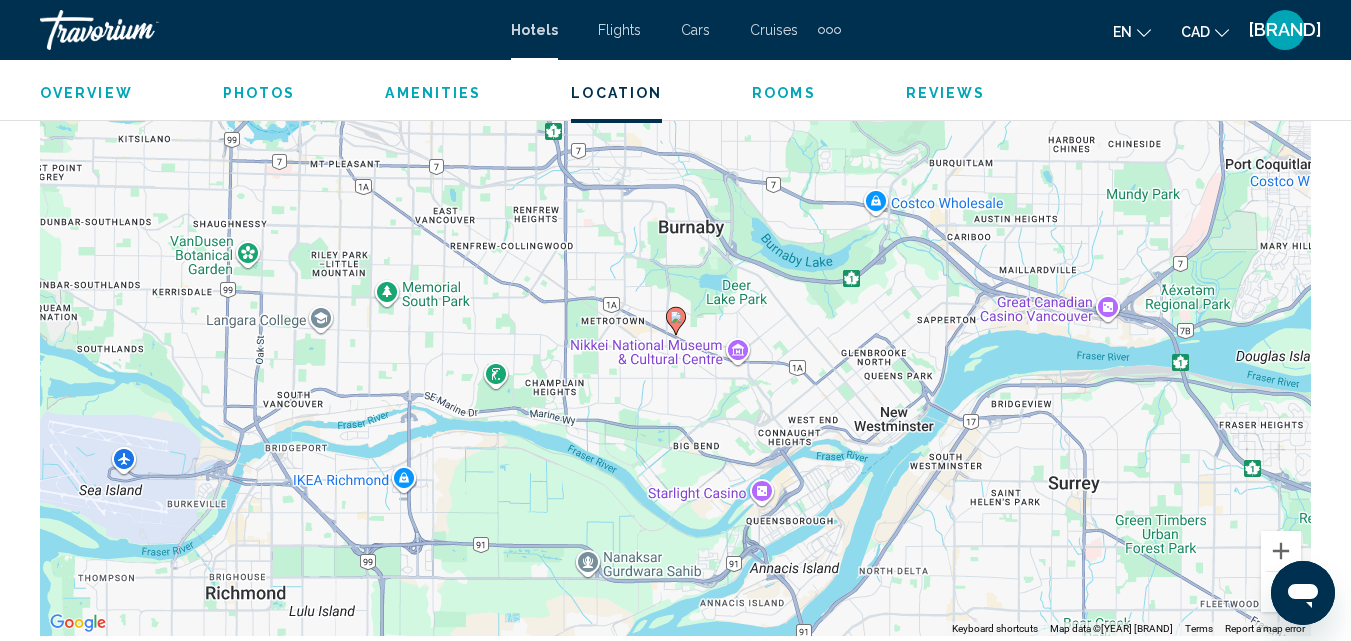 click at bounding box center (1281, 592) 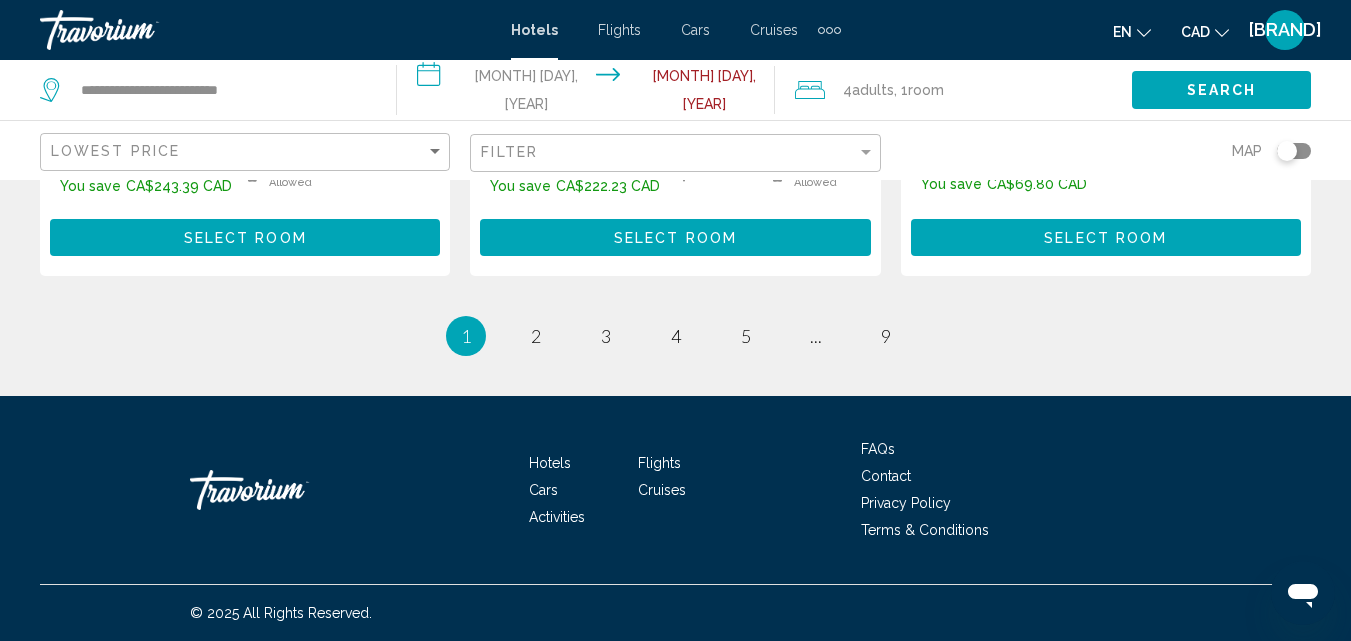 scroll, scrollTop: 3053, scrollLeft: 0, axis: vertical 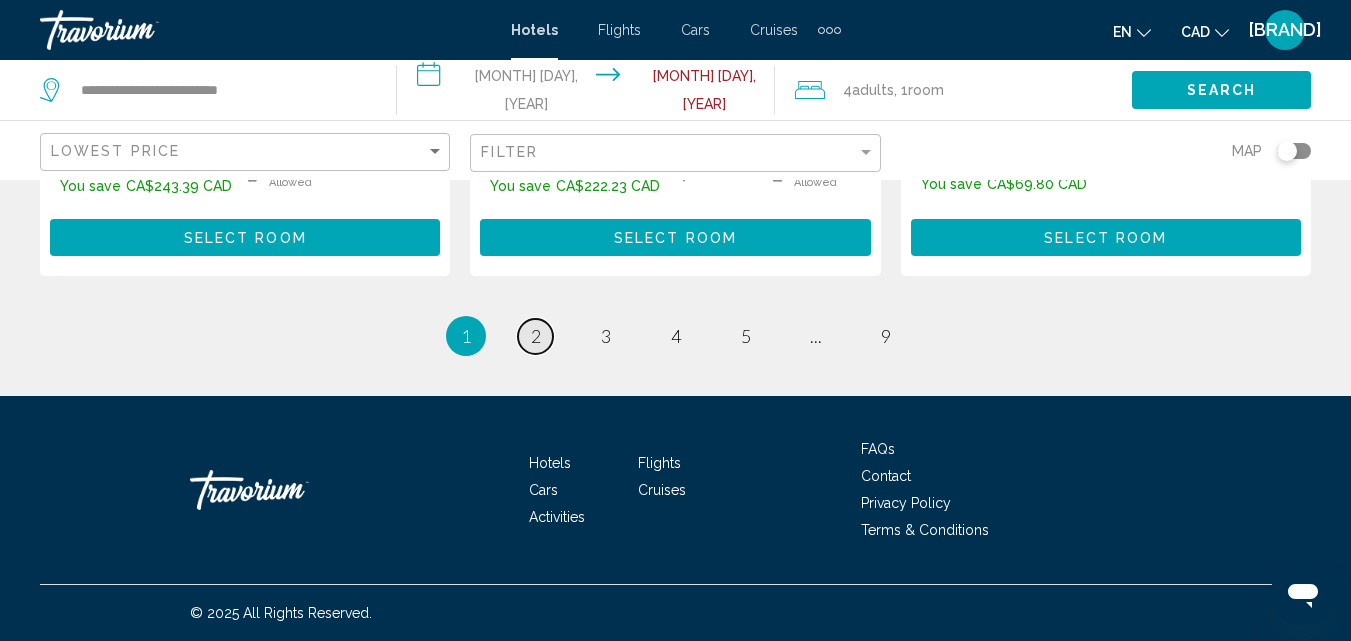 click on "page  2" at bounding box center (535, 336) 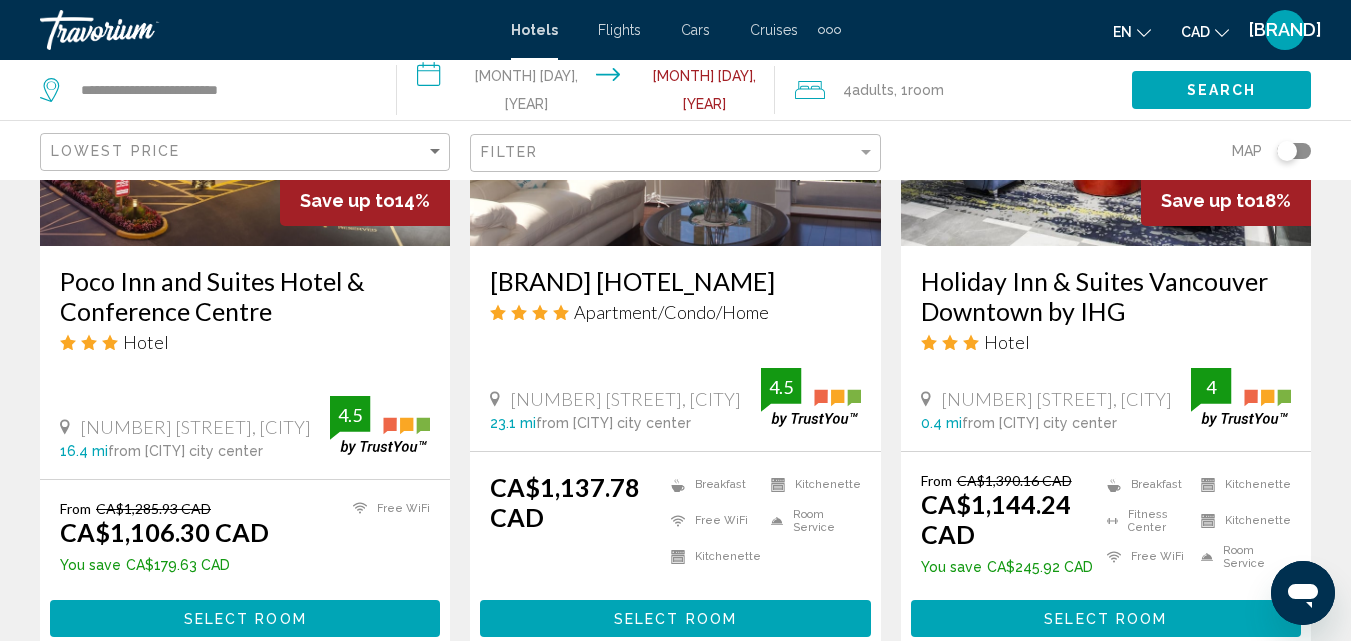 scroll, scrollTop: 1900, scrollLeft: 0, axis: vertical 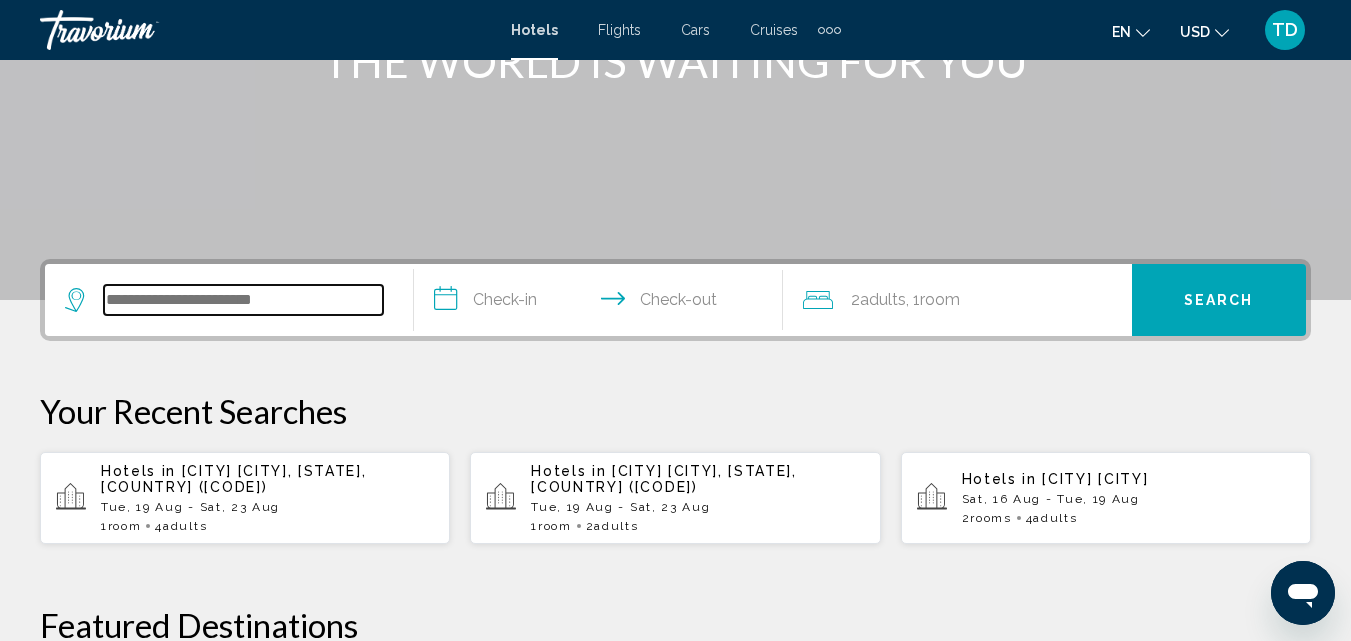 click at bounding box center [243, 300] 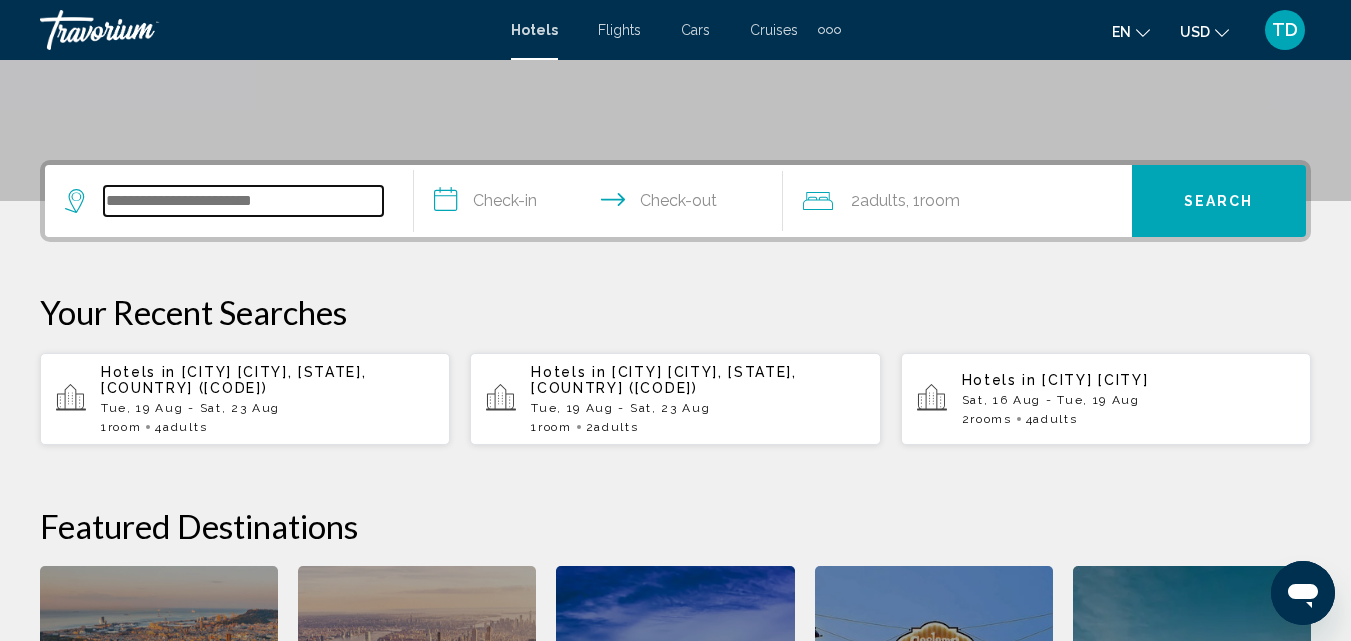 scroll, scrollTop: 494, scrollLeft: 0, axis: vertical 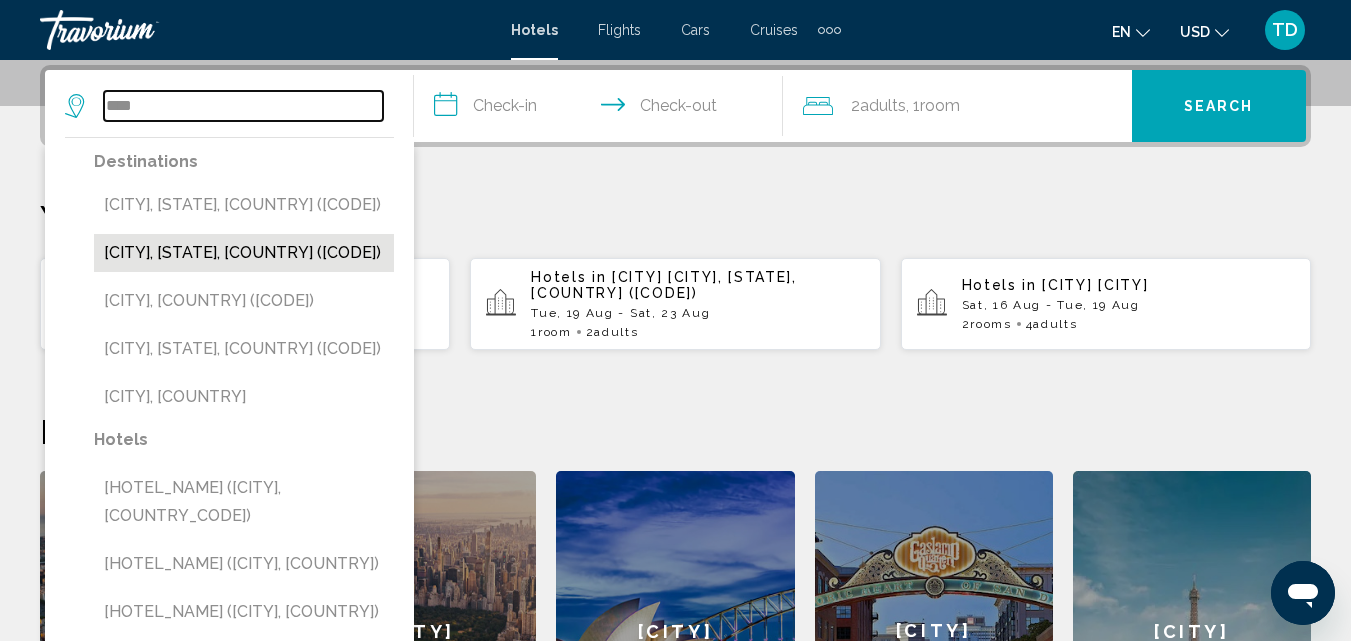 type on "****" 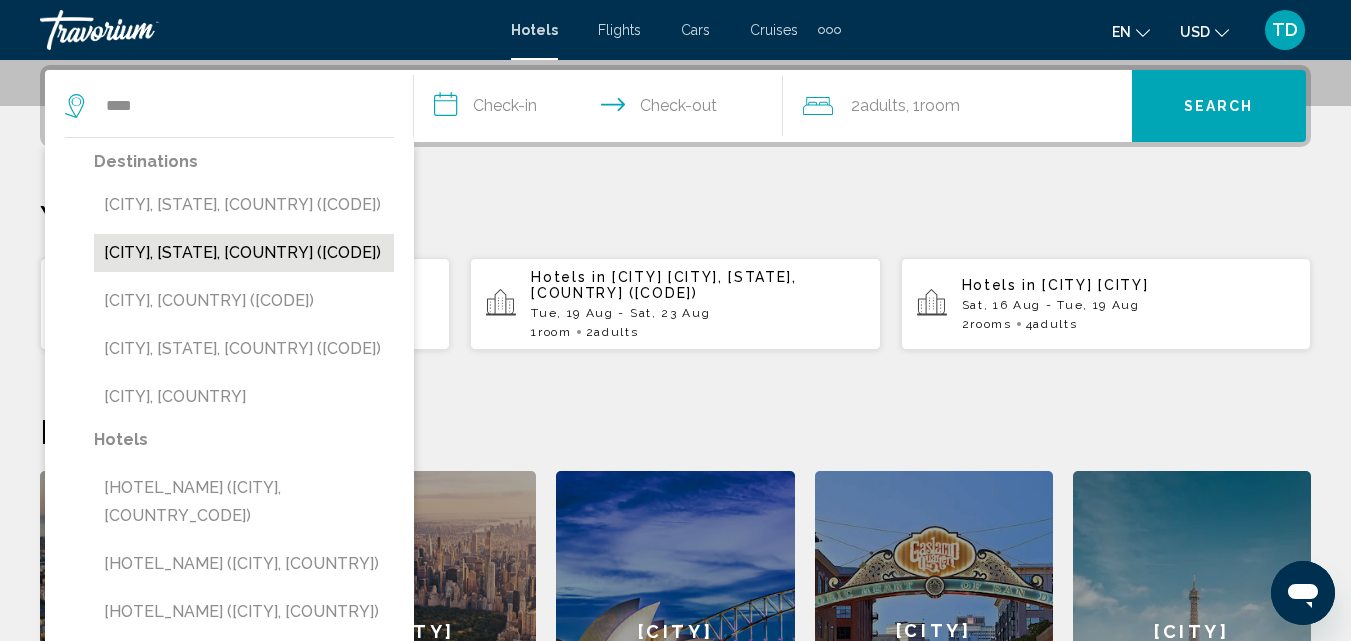 click on "Victoria, BC, Canada (YYJ)" at bounding box center (244, 253) 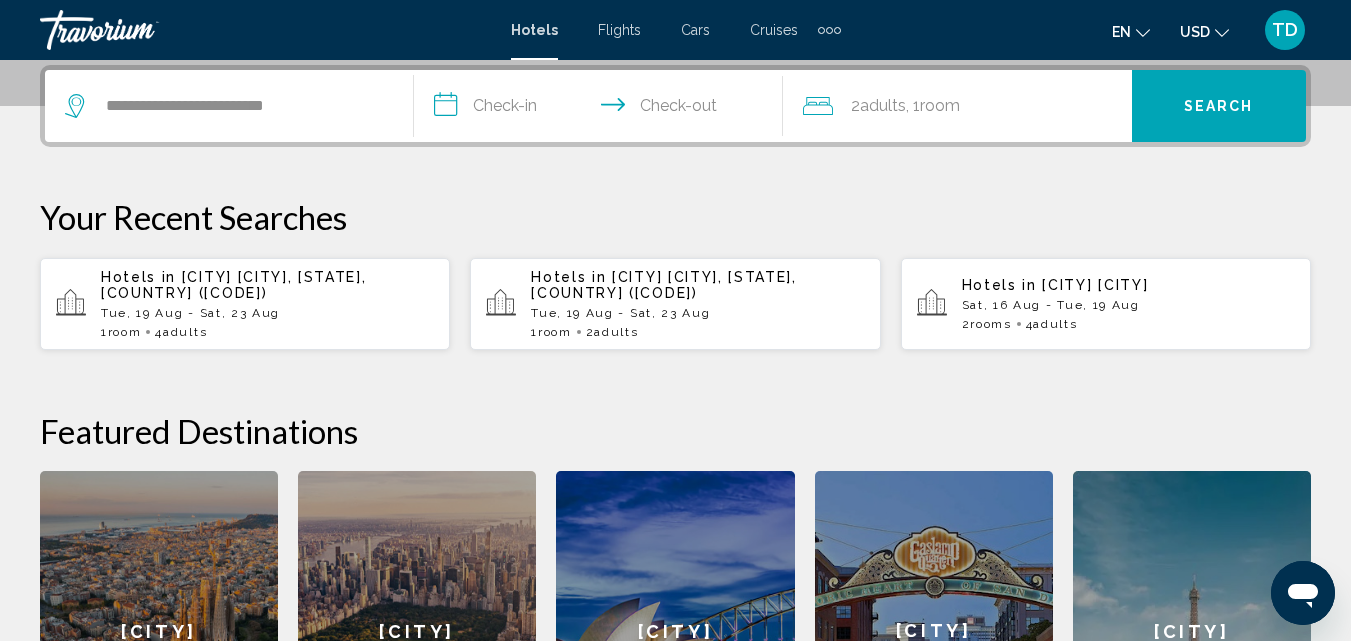 click on "**********" at bounding box center (602, 109) 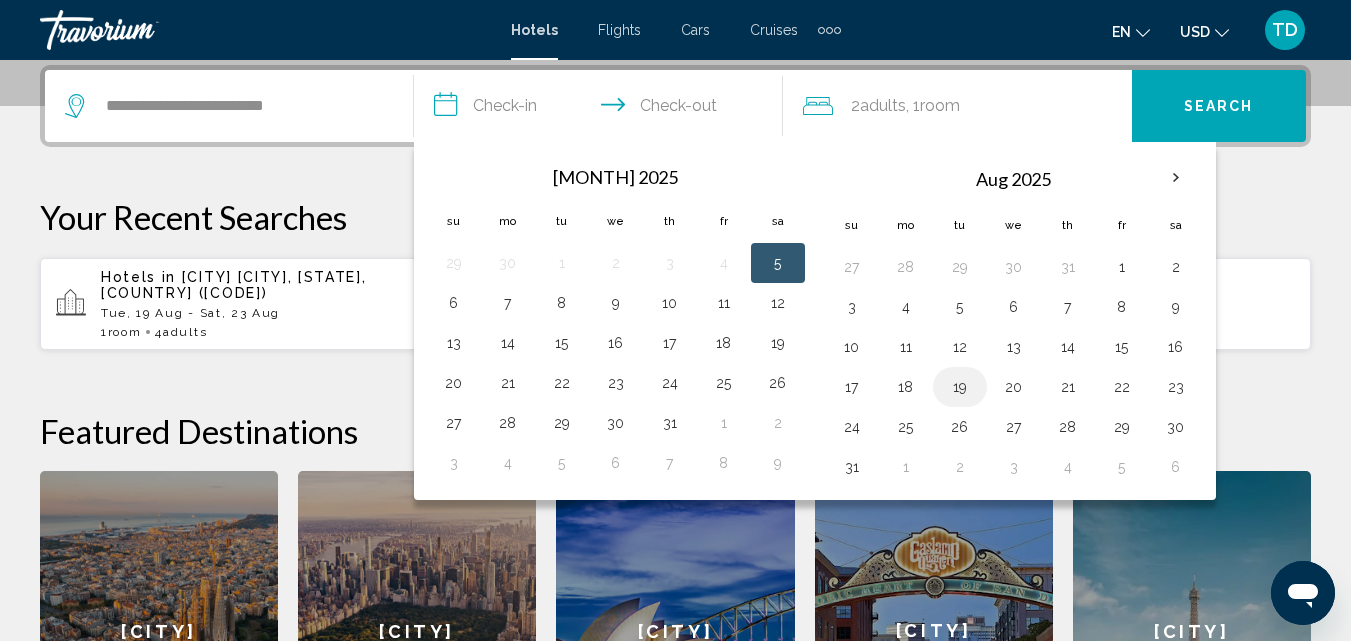 click on "19" at bounding box center [960, 387] 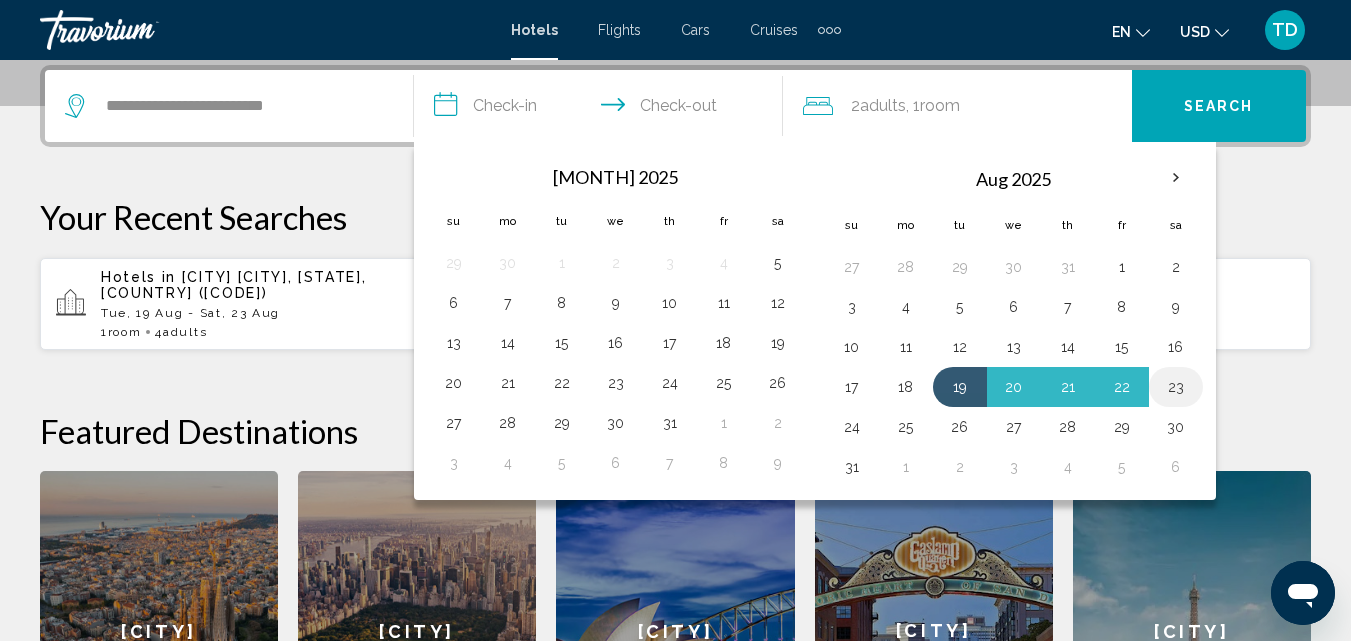 click on "23" at bounding box center [1176, 387] 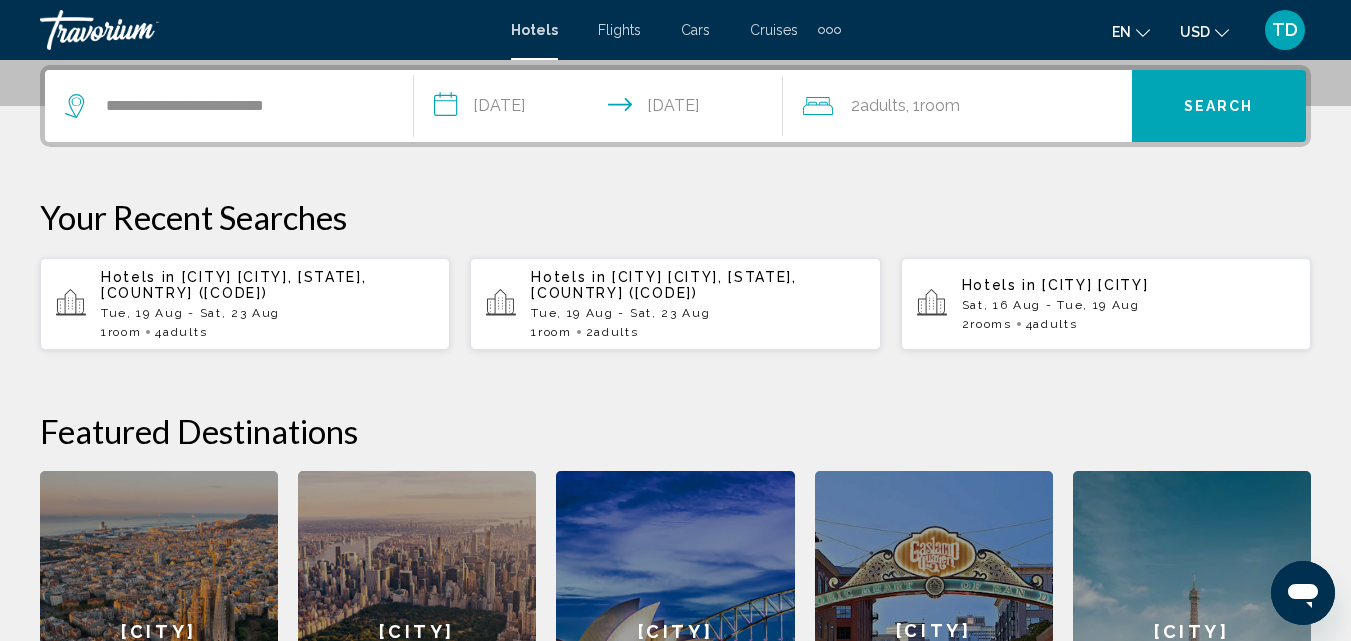 click on "Room" at bounding box center [940, 105] 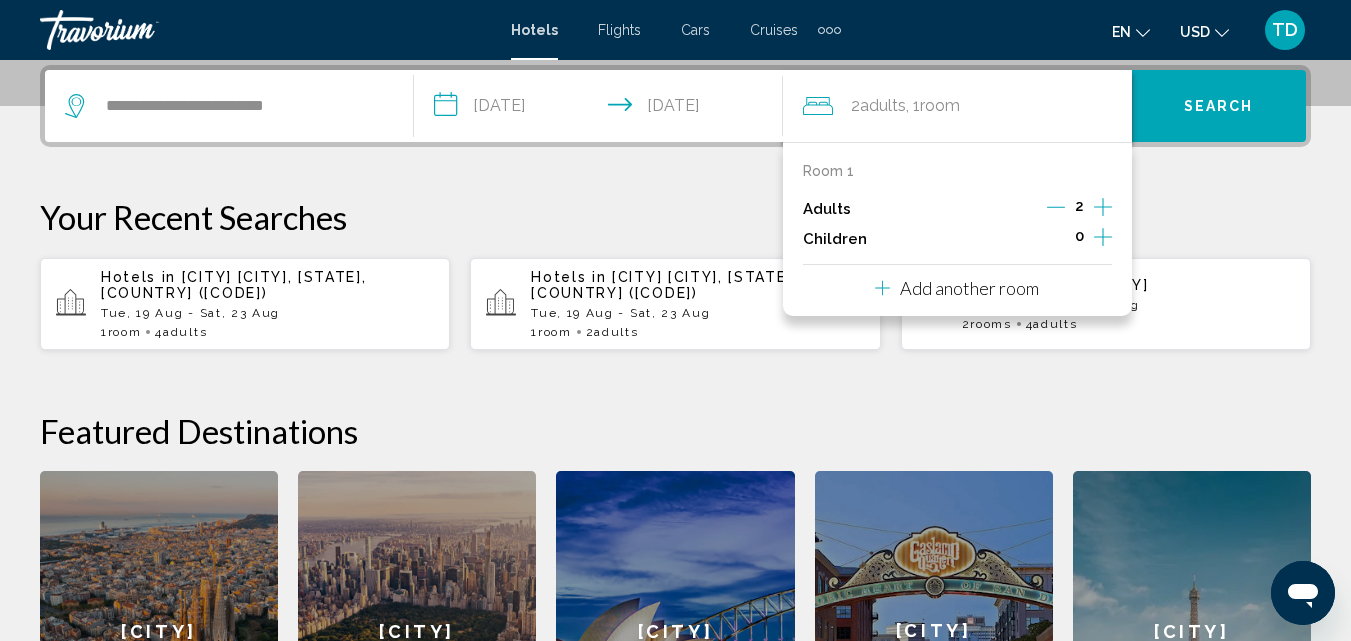 click at bounding box center (1103, 207) 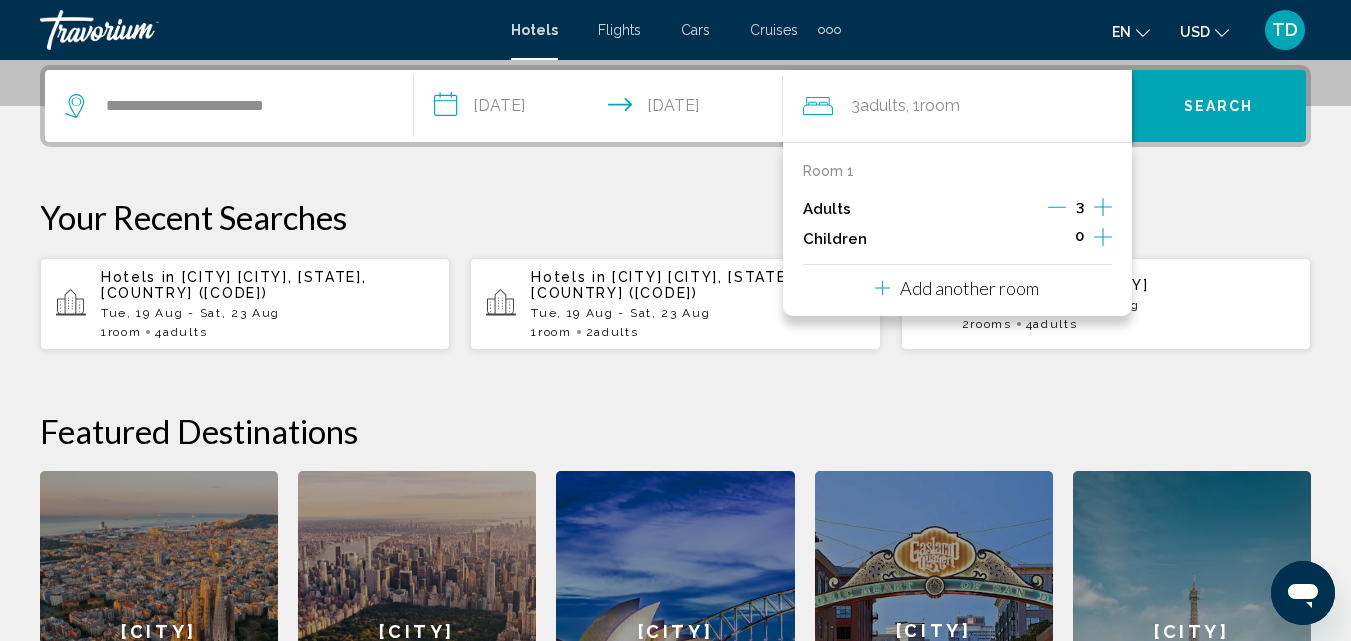 click at bounding box center (1103, 207) 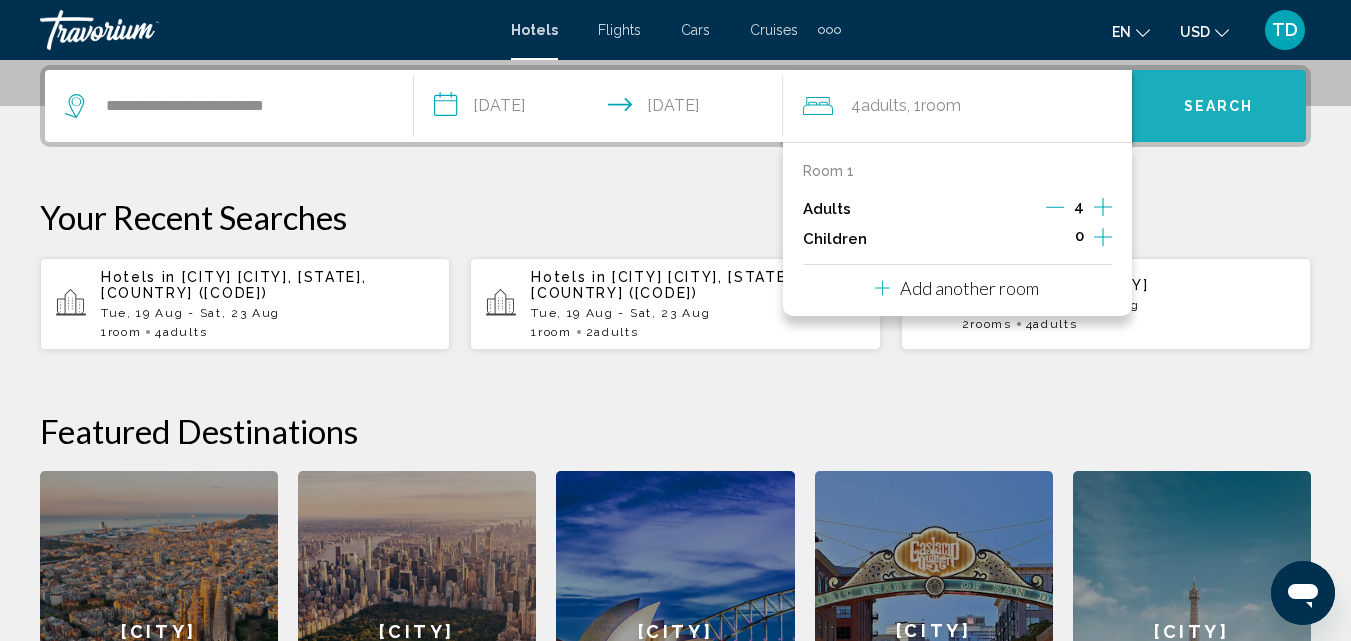 click on "Search" at bounding box center [1219, 107] 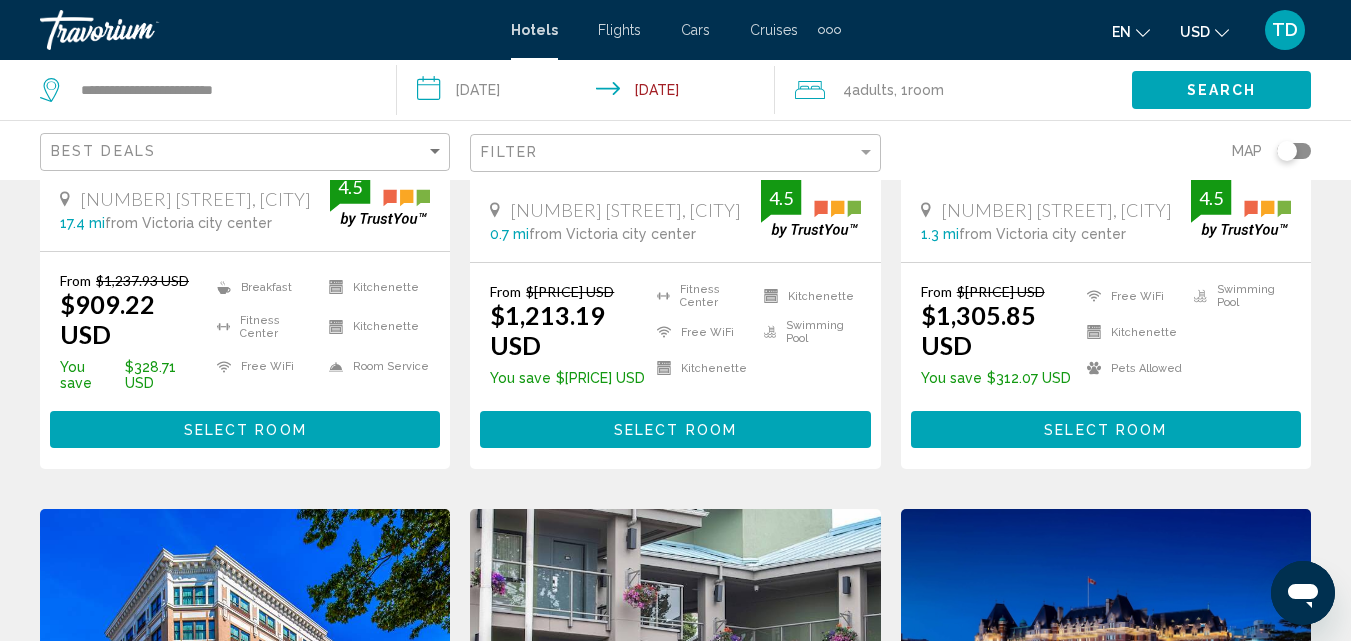 scroll, scrollTop: 0, scrollLeft: 0, axis: both 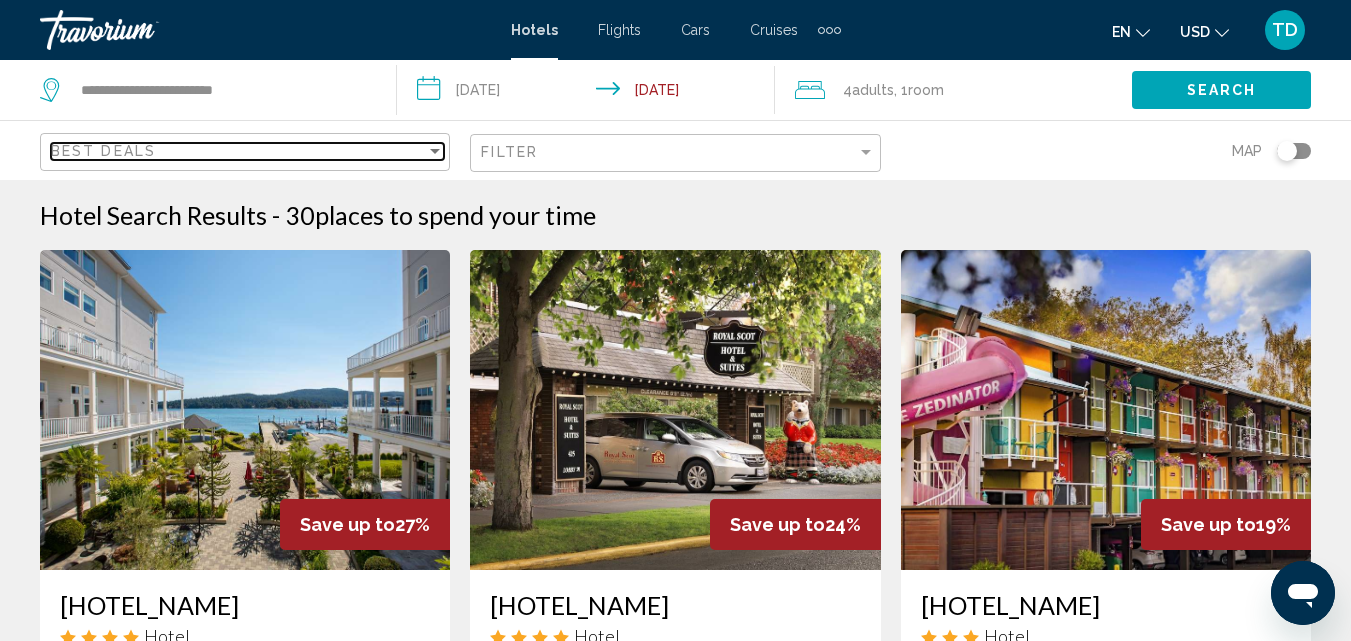 click at bounding box center [435, 151] 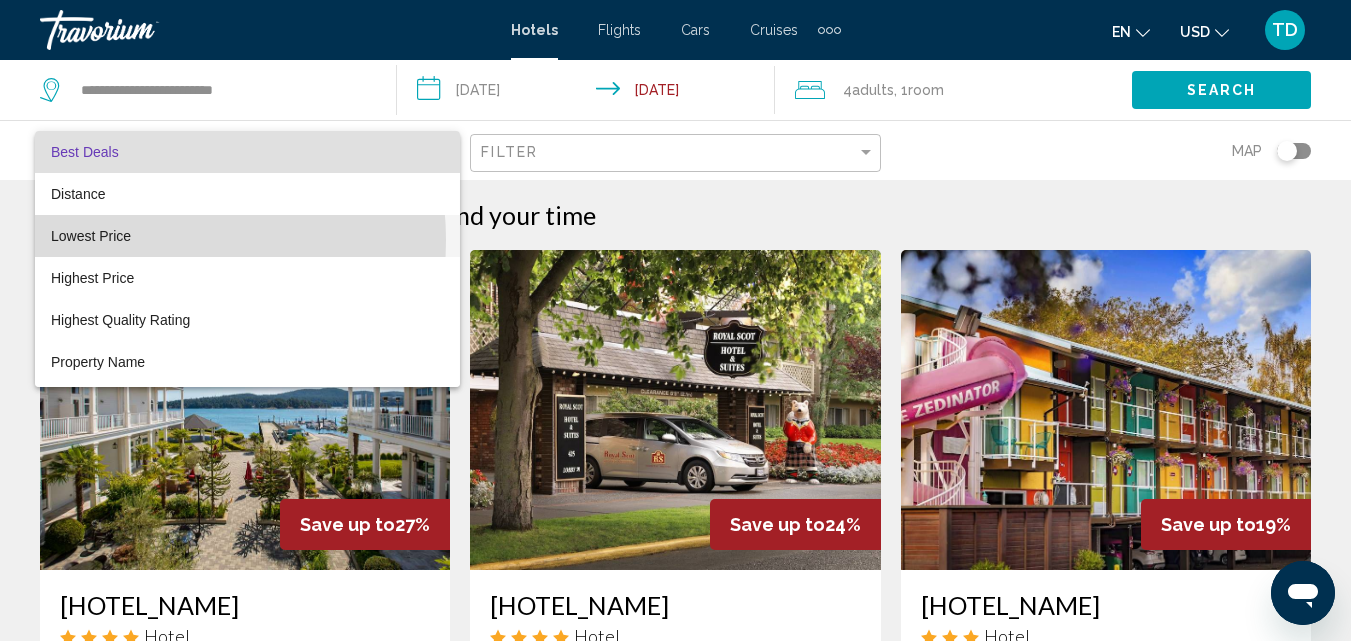 click on "Lowest Price" at bounding box center (91, 236) 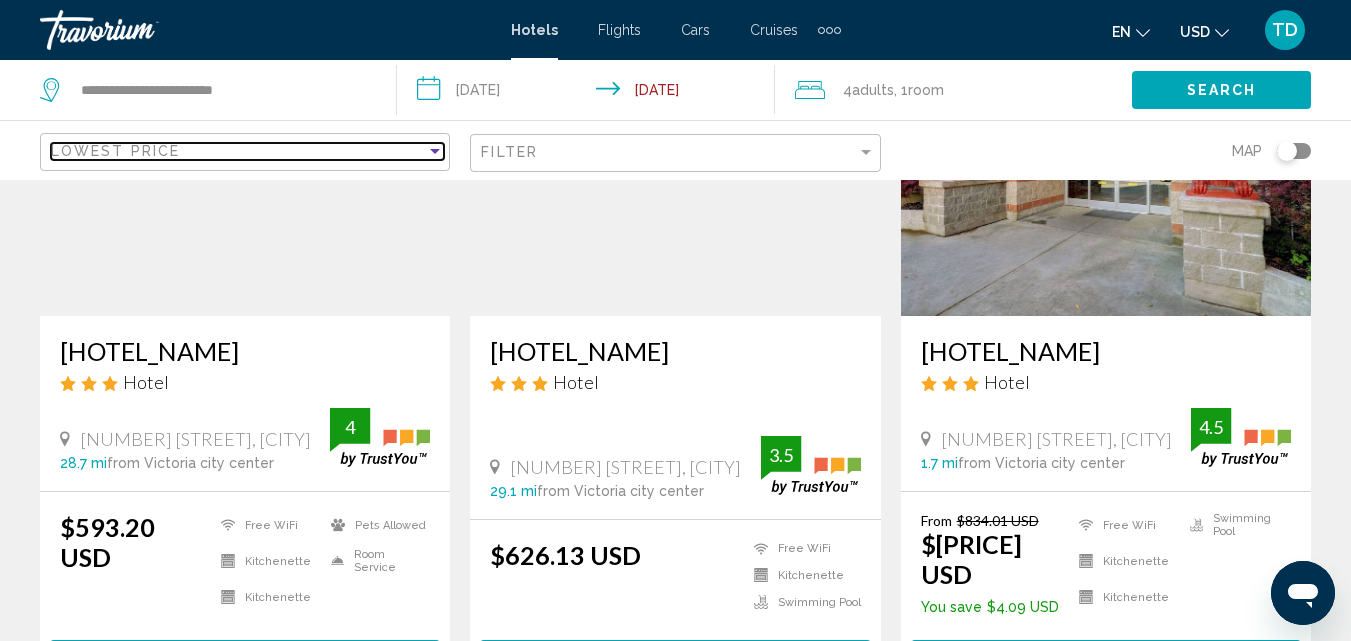 scroll, scrollTop: 300, scrollLeft: 0, axis: vertical 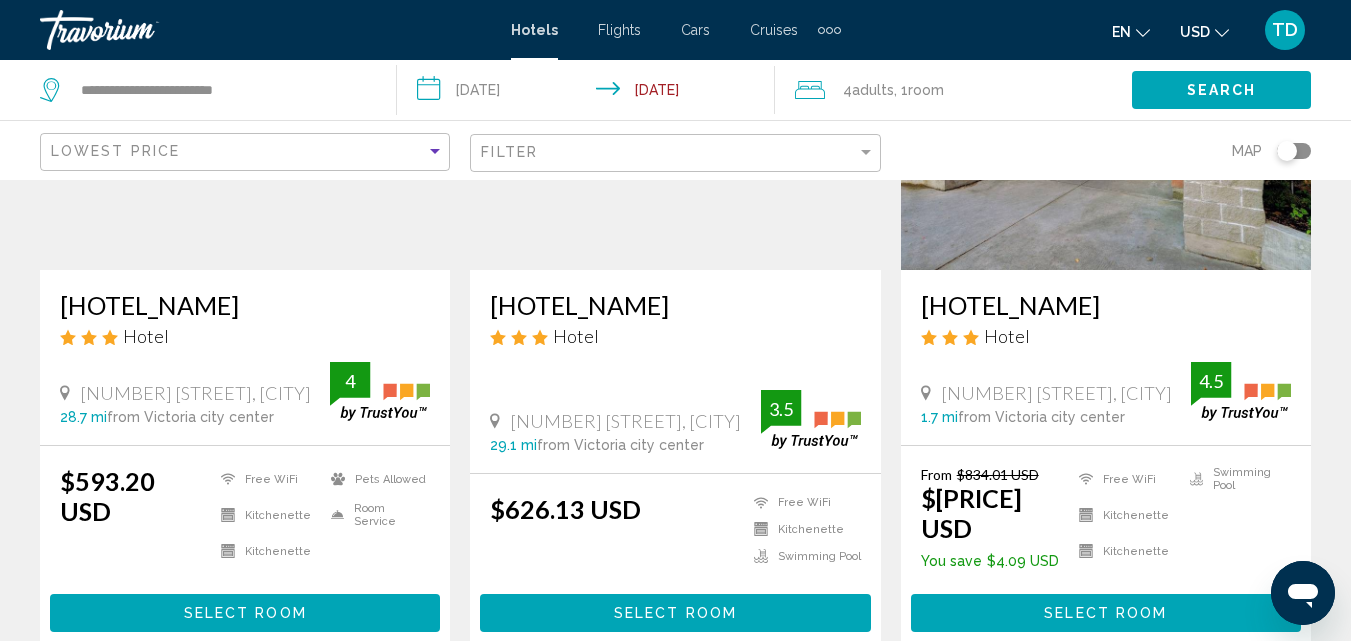 click at bounding box center [1222, 33] 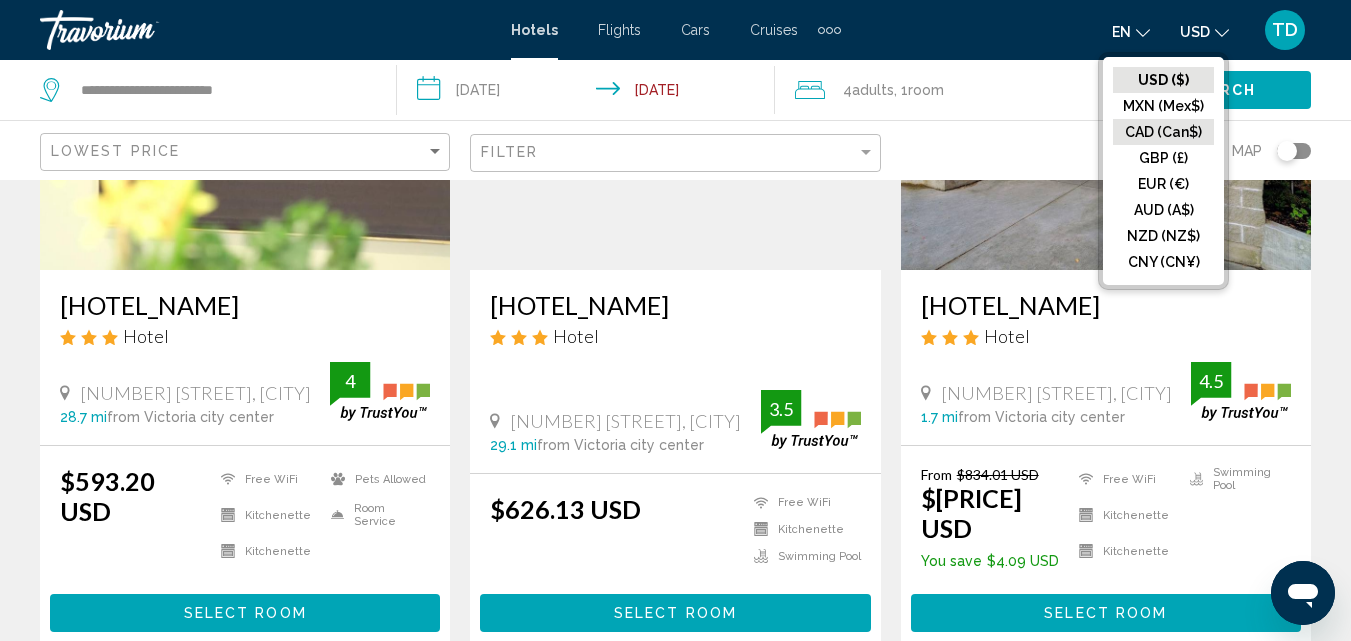 click on "CAD (Can$)" at bounding box center [1163, 80] 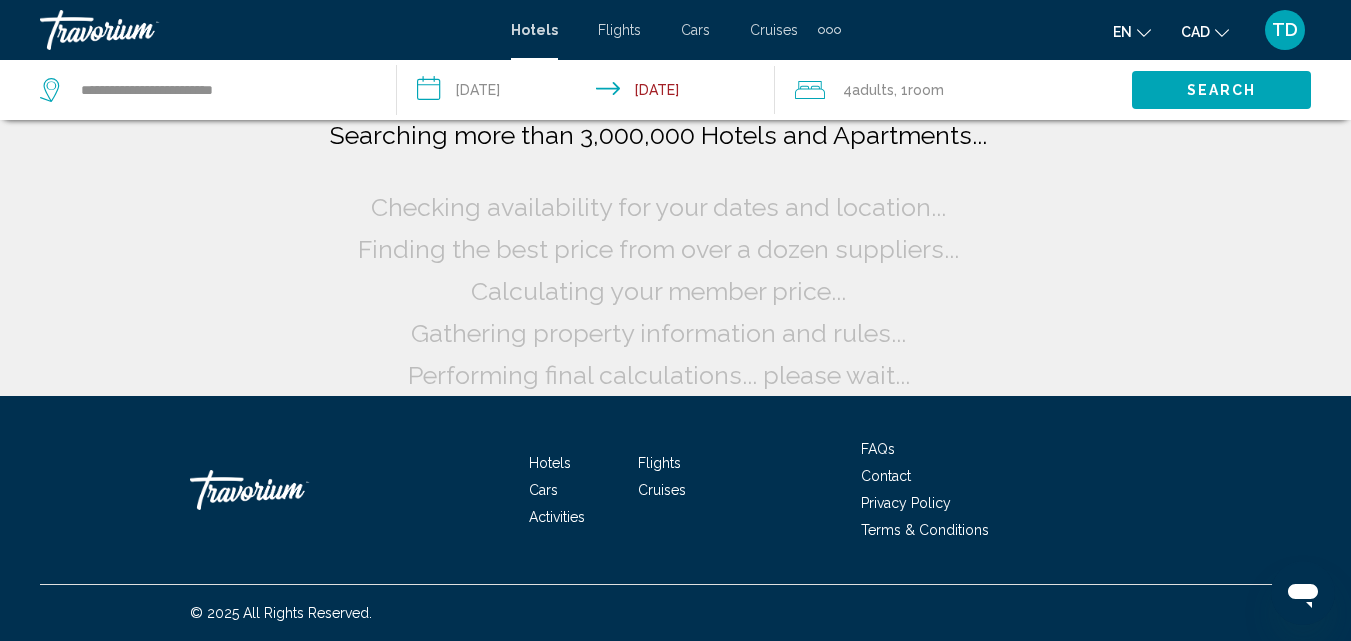 scroll, scrollTop: 16, scrollLeft: 0, axis: vertical 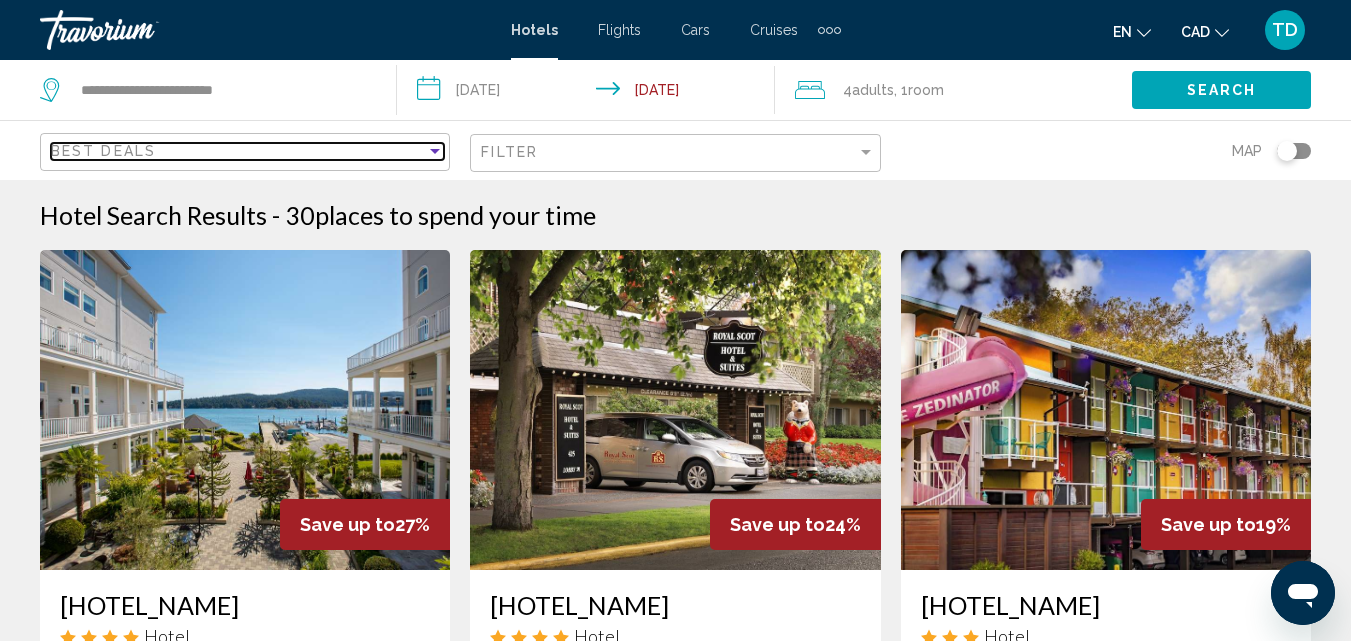 click at bounding box center [435, 151] 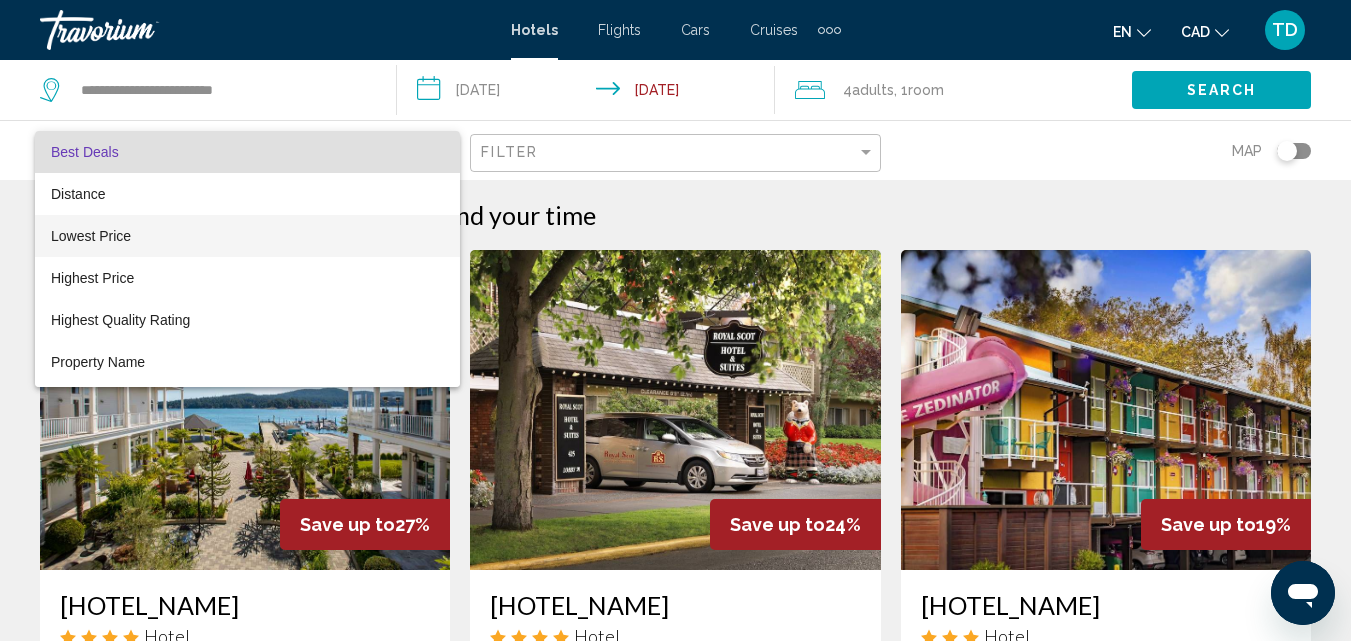 click on "Lowest Price" at bounding box center (247, 236) 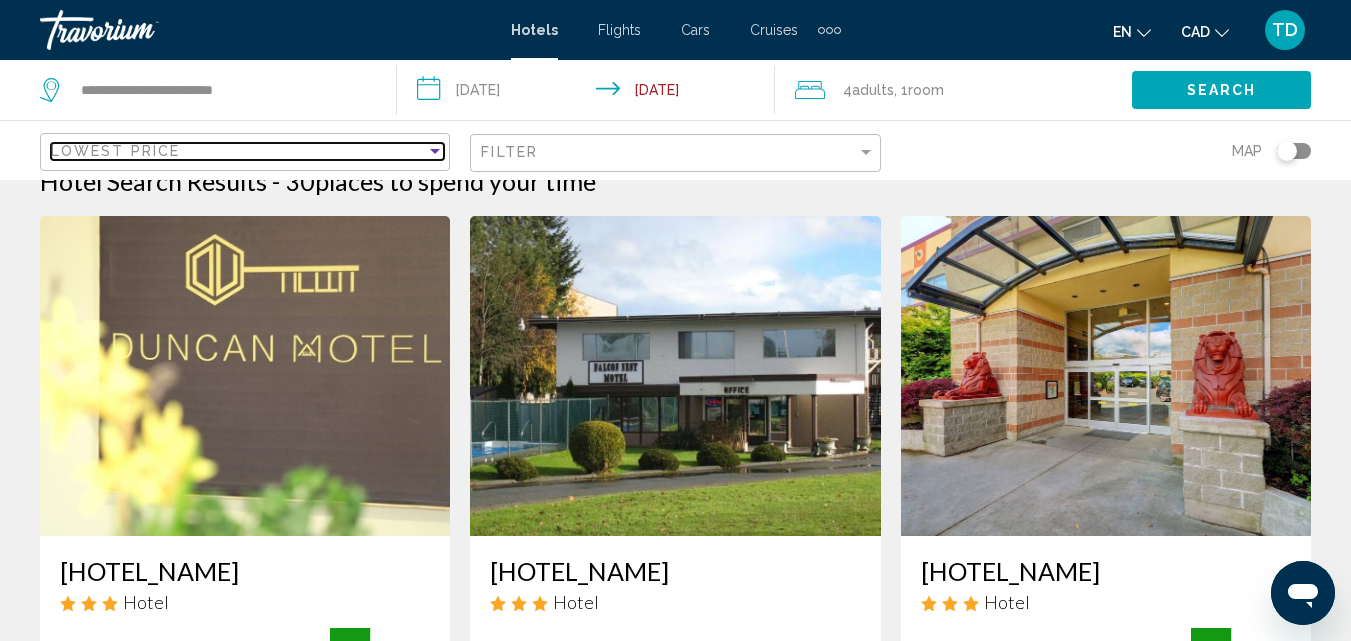 scroll, scrollTop: 0, scrollLeft: 0, axis: both 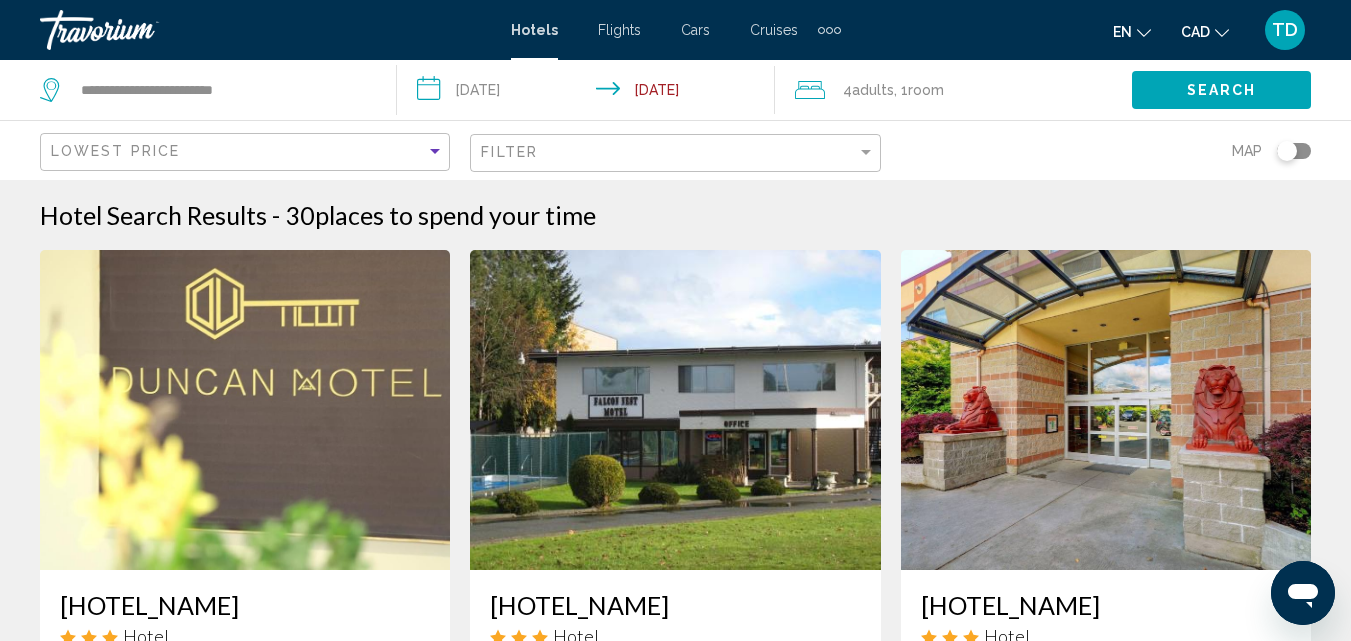 click on "Room" at bounding box center [926, 90] 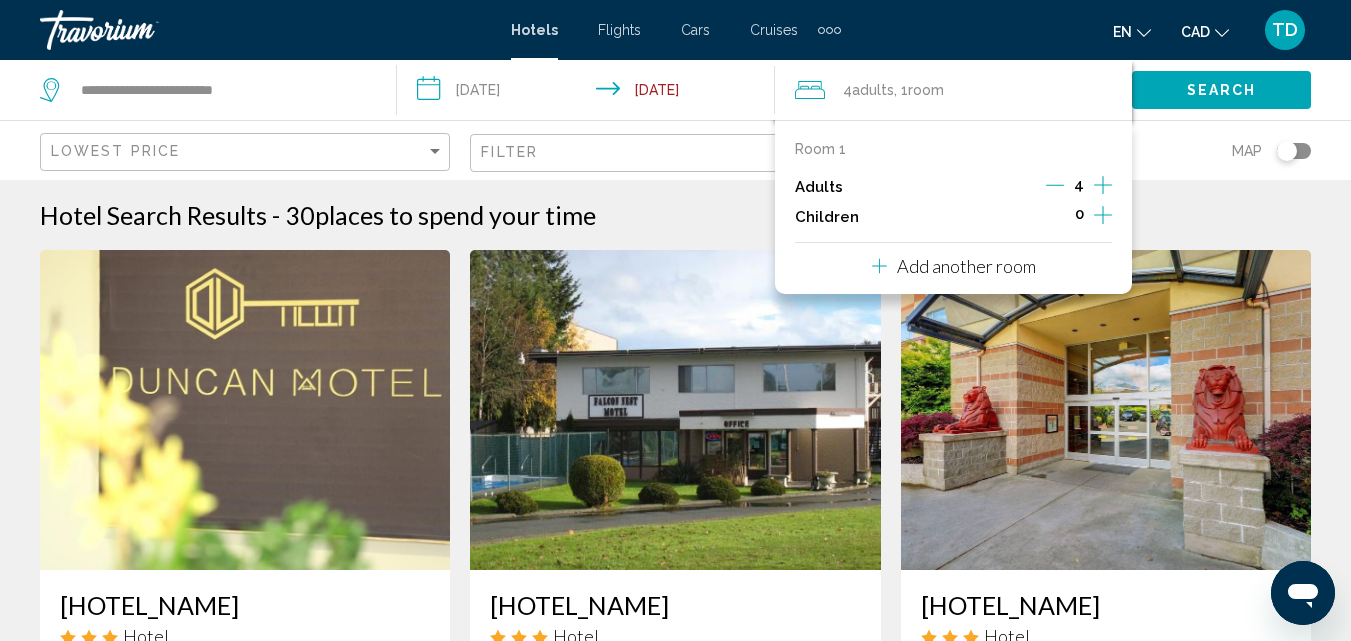 click at bounding box center (1055, 185) 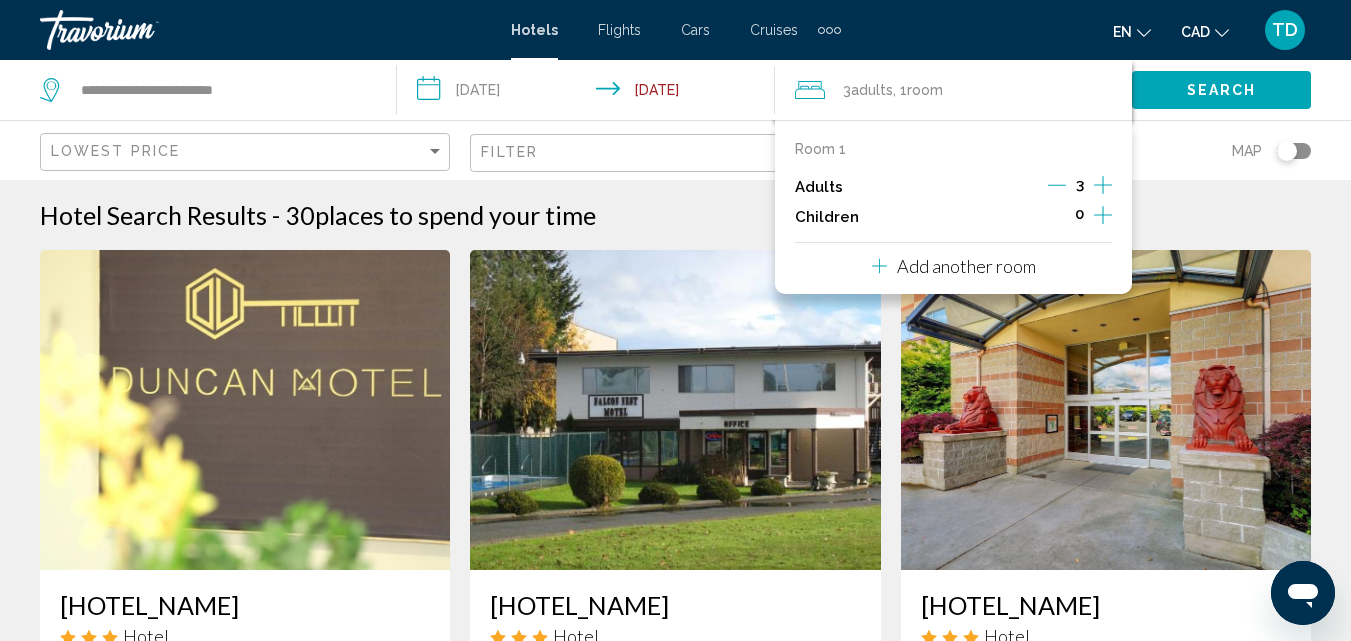 click at bounding box center (1057, 185) 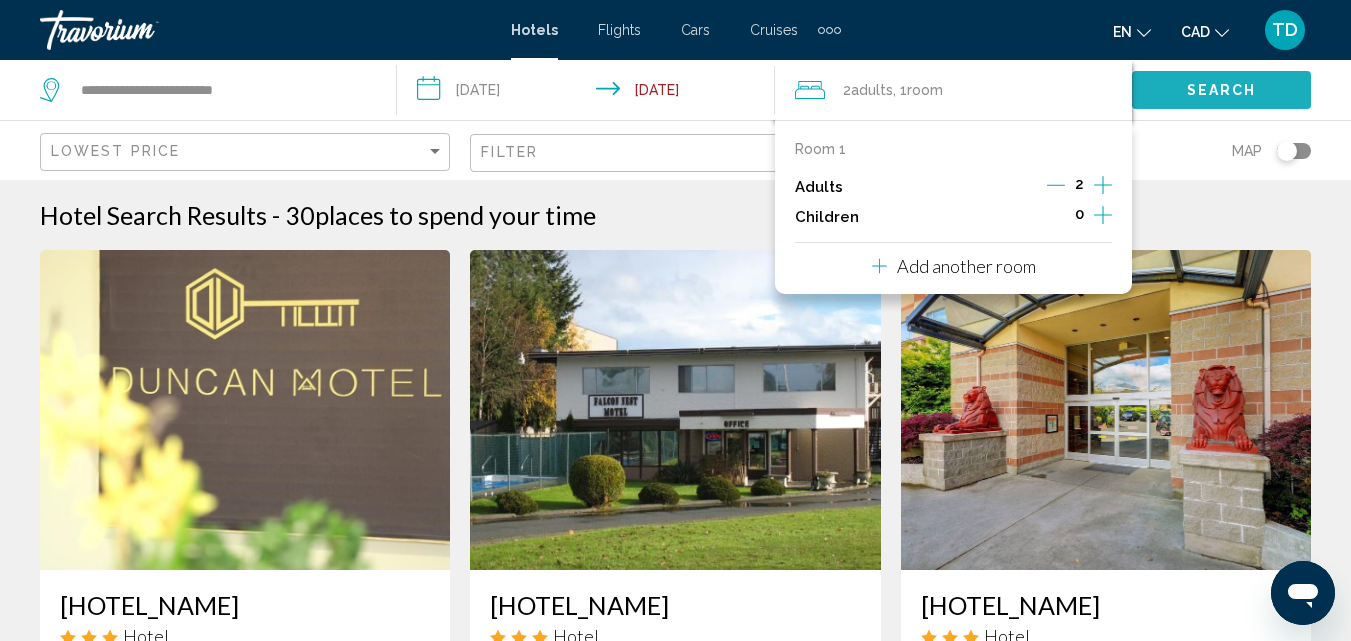 click on "Search" at bounding box center [1222, 91] 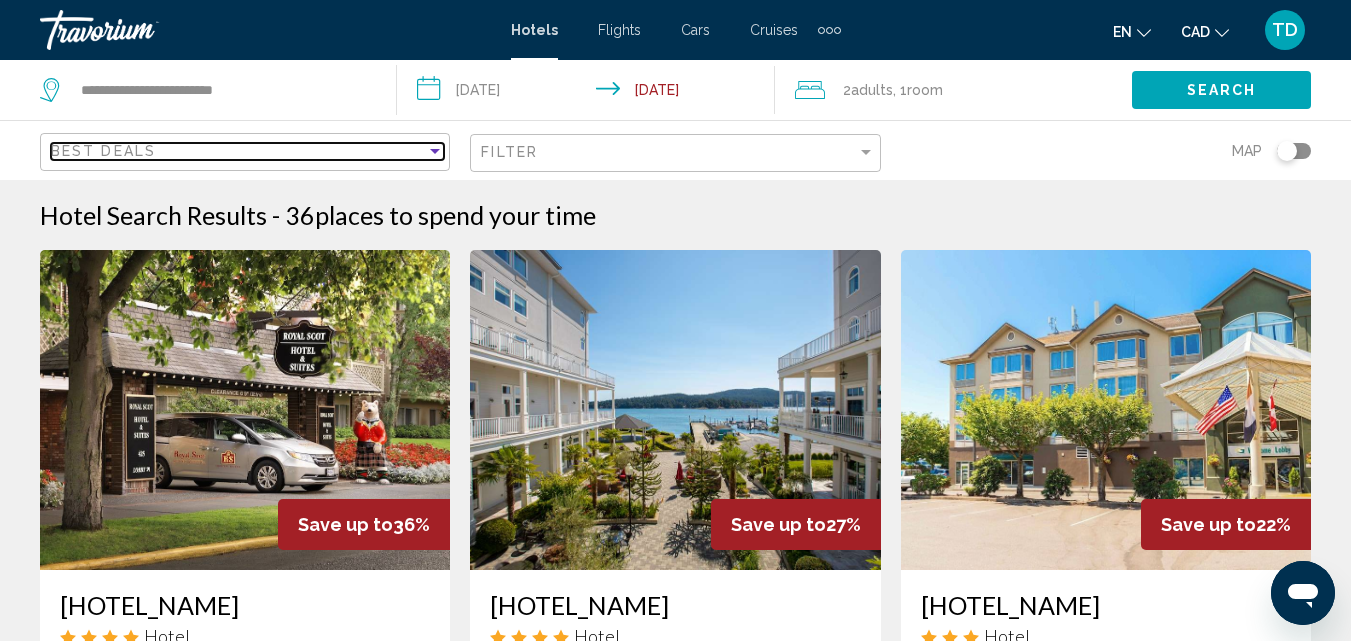 click at bounding box center [435, 151] 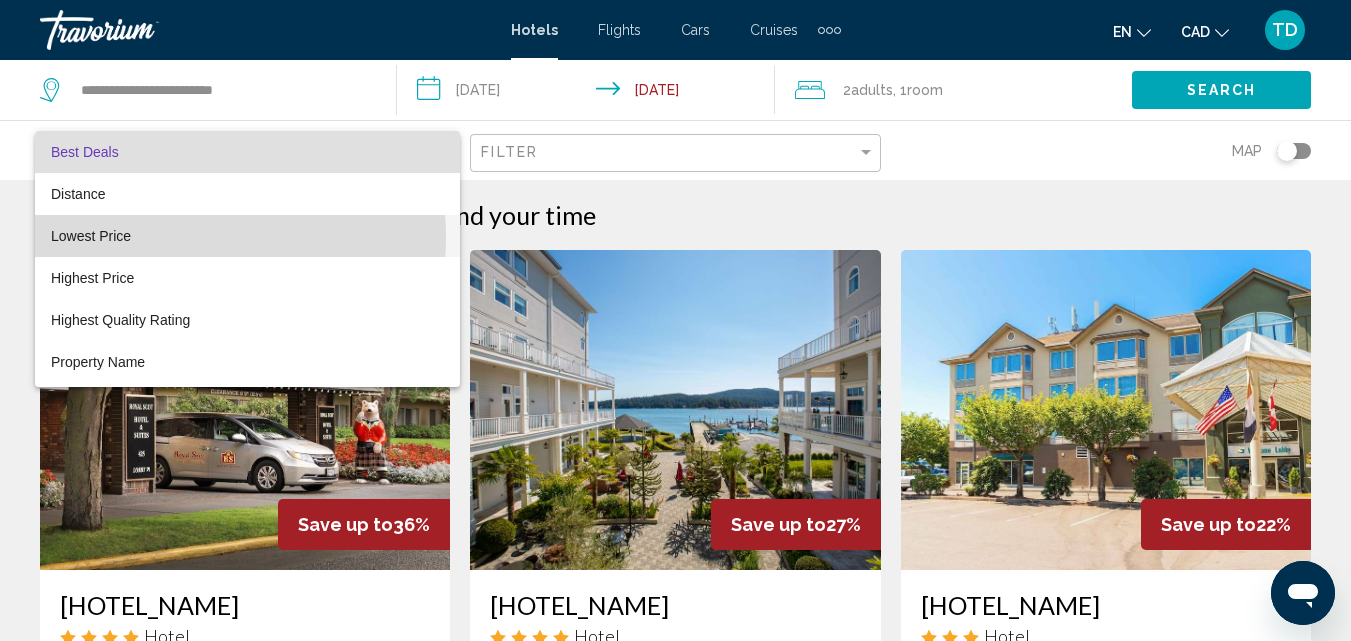 click on "Lowest Price" at bounding box center (247, 236) 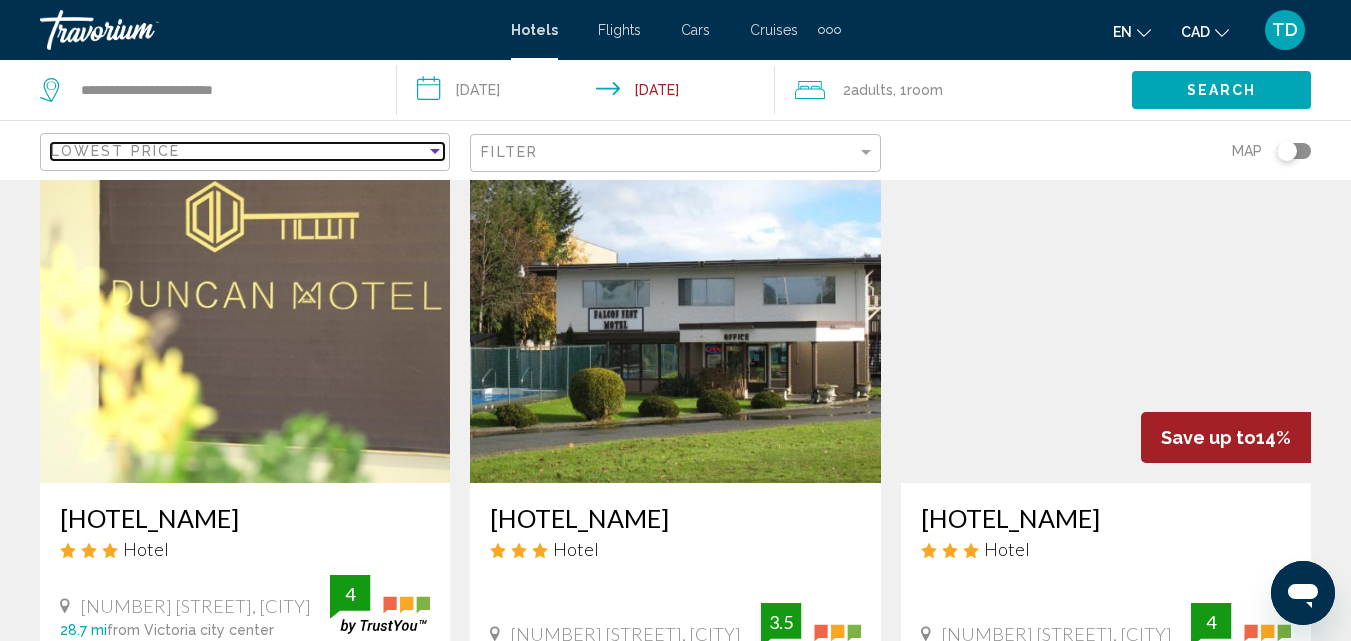 scroll, scrollTop: 0, scrollLeft: 0, axis: both 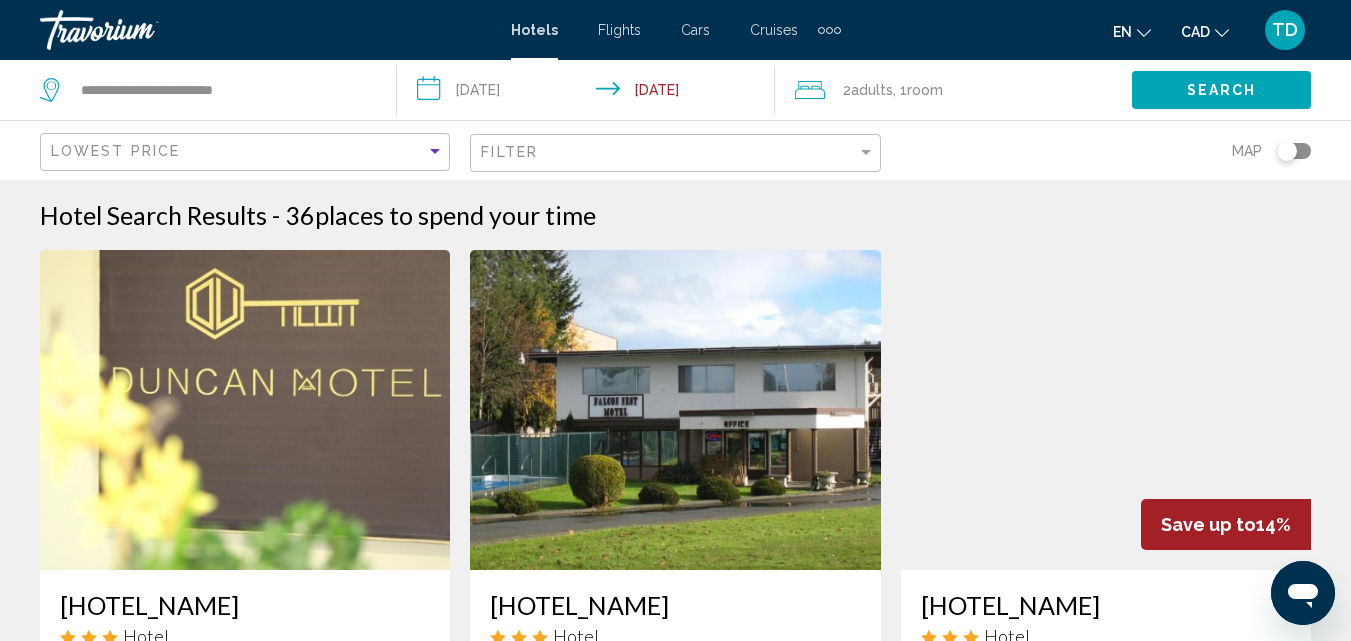 click on "Adults" at bounding box center [872, 90] 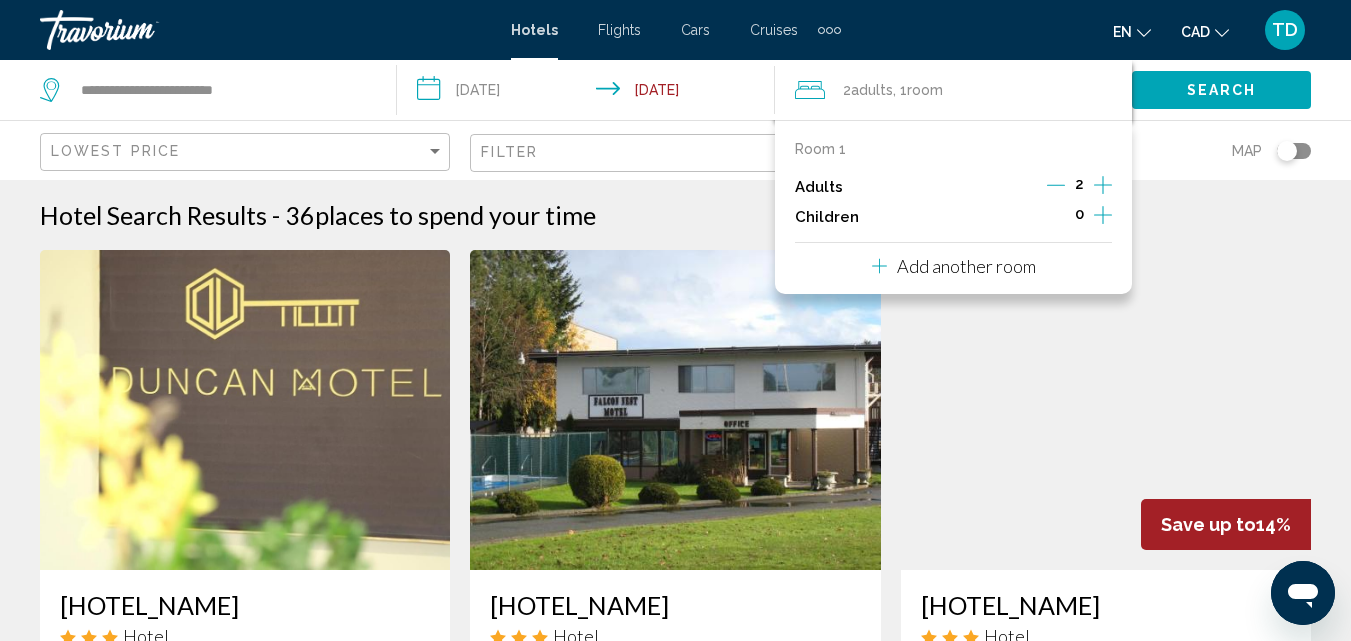 click on "Map" at bounding box center [1106, 150] 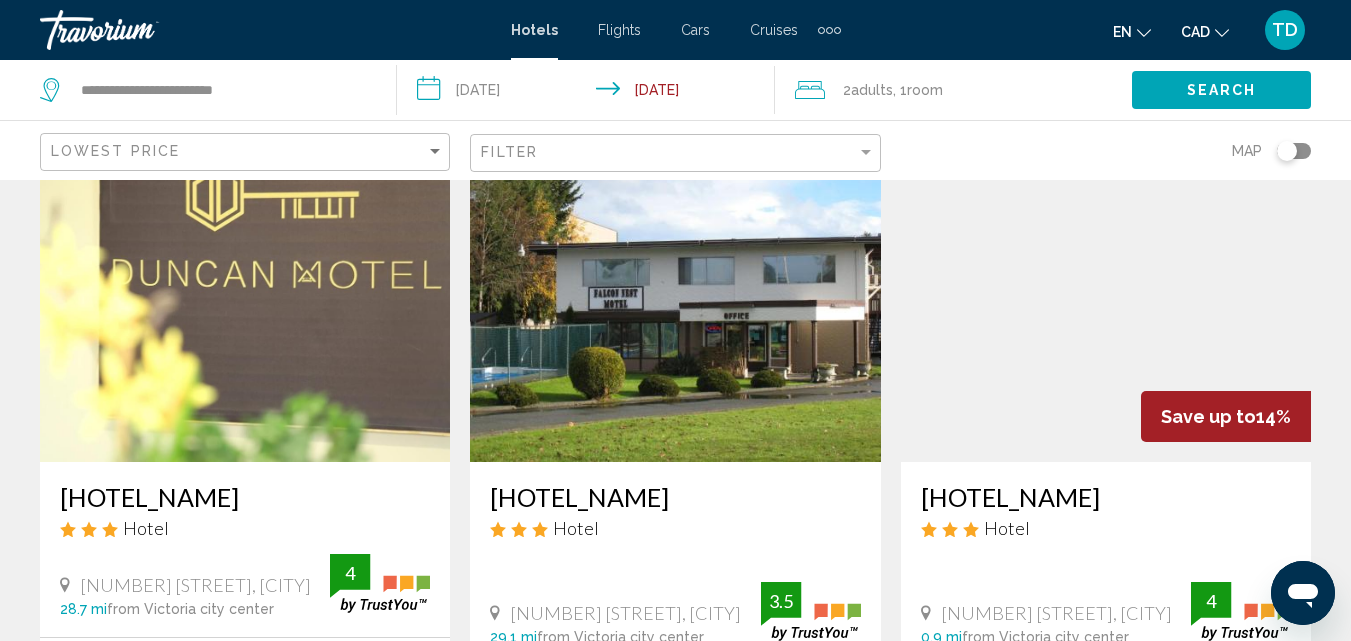 scroll, scrollTop: 0, scrollLeft: 0, axis: both 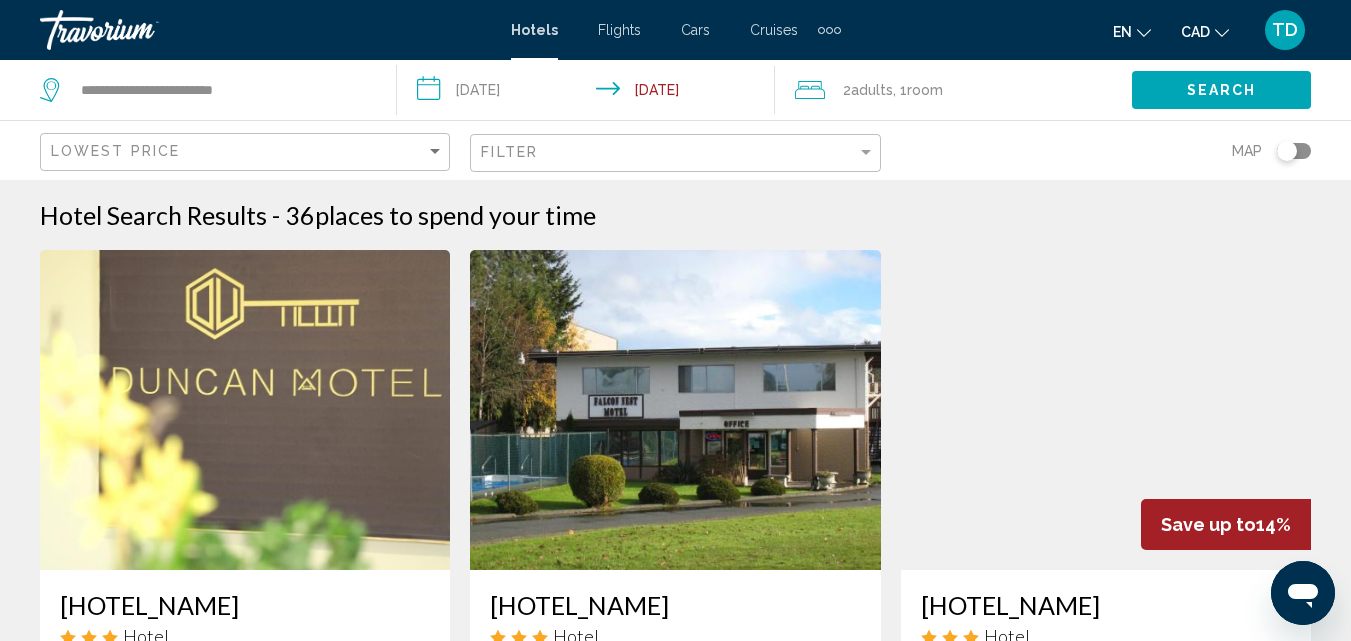 click on ", 1  Room rooms" at bounding box center [918, 90] 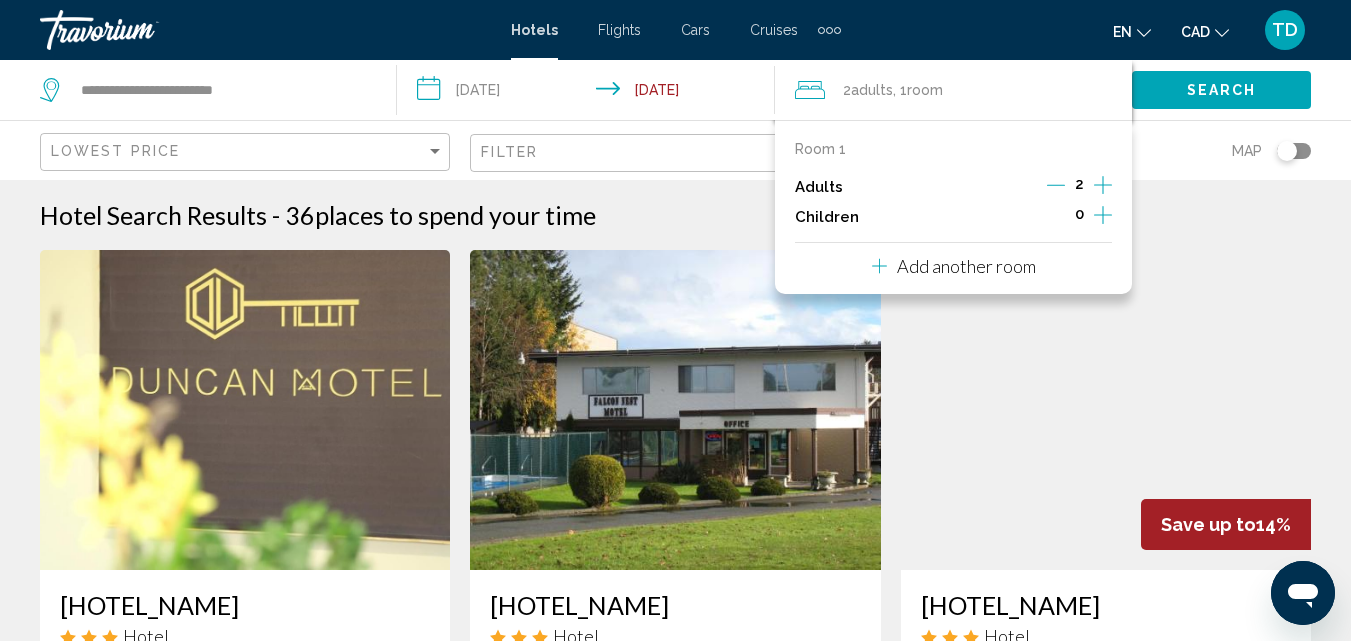 click at bounding box center [1103, 185] 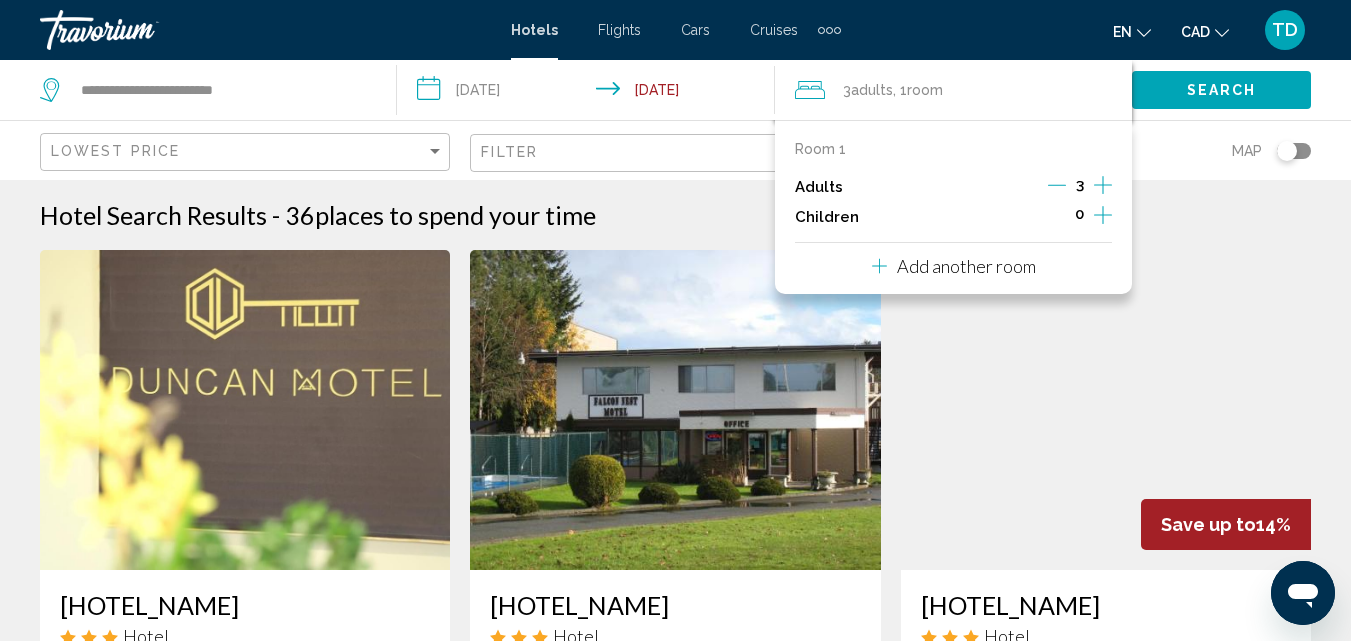 click at bounding box center (1103, 185) 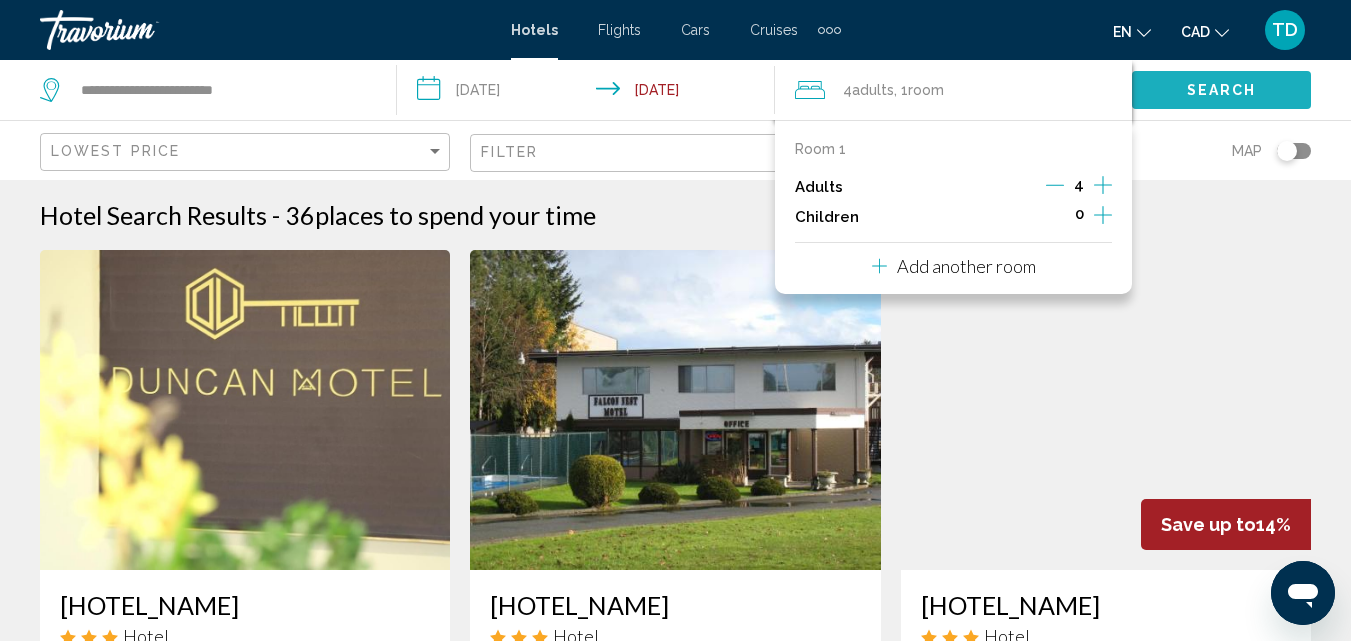click on "Search" at bounding box center [1222, 91] 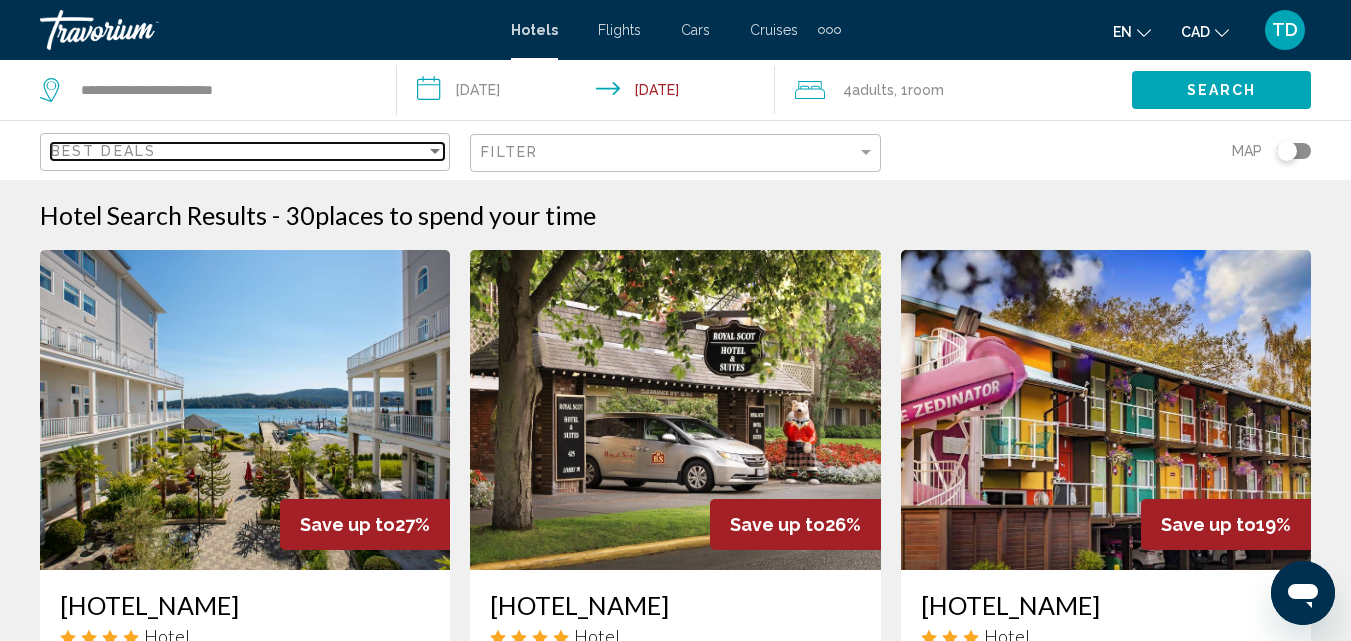 click at bounding box center [435, 151] 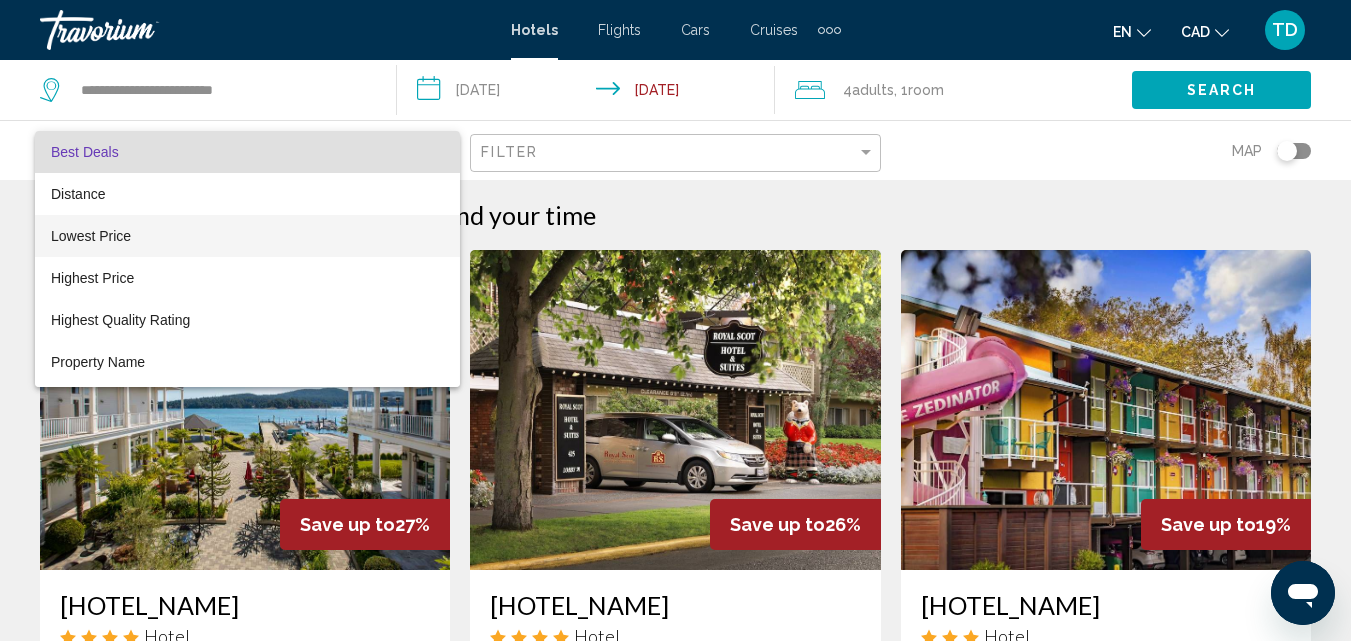 click on "Lowest Price" at bounding box center (247, 236) 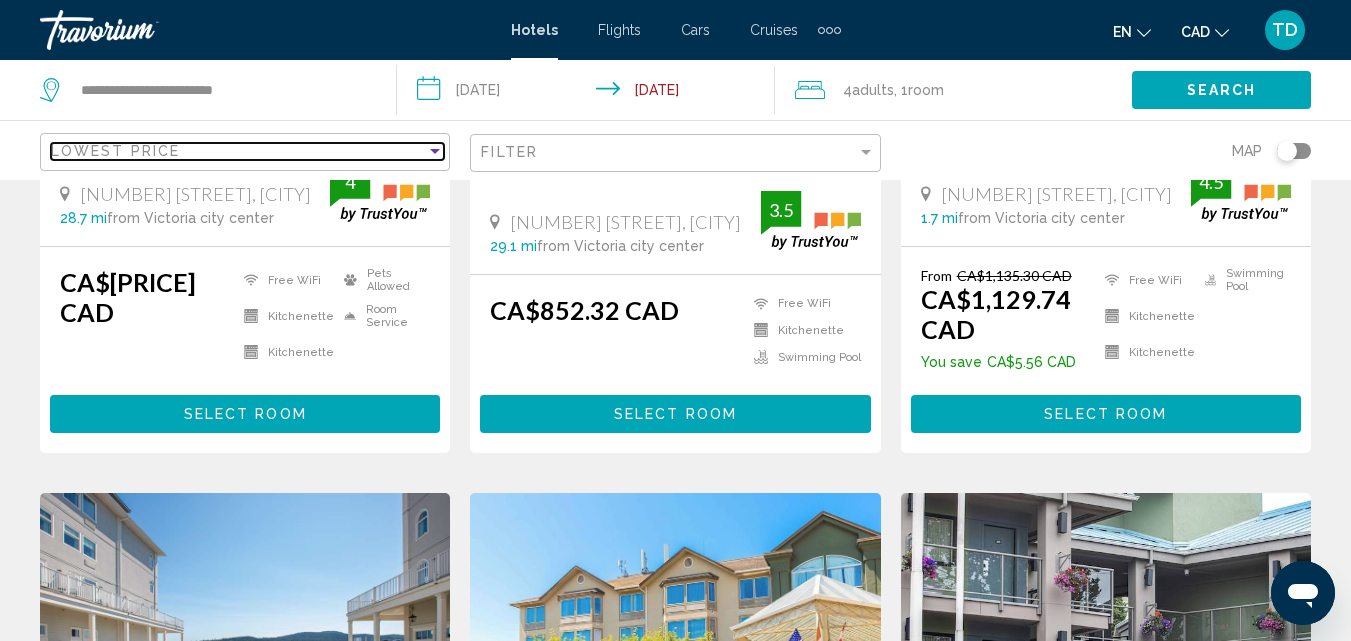 scroll, scrollTop: 500, scrollLeft: 0, axis: vertical 